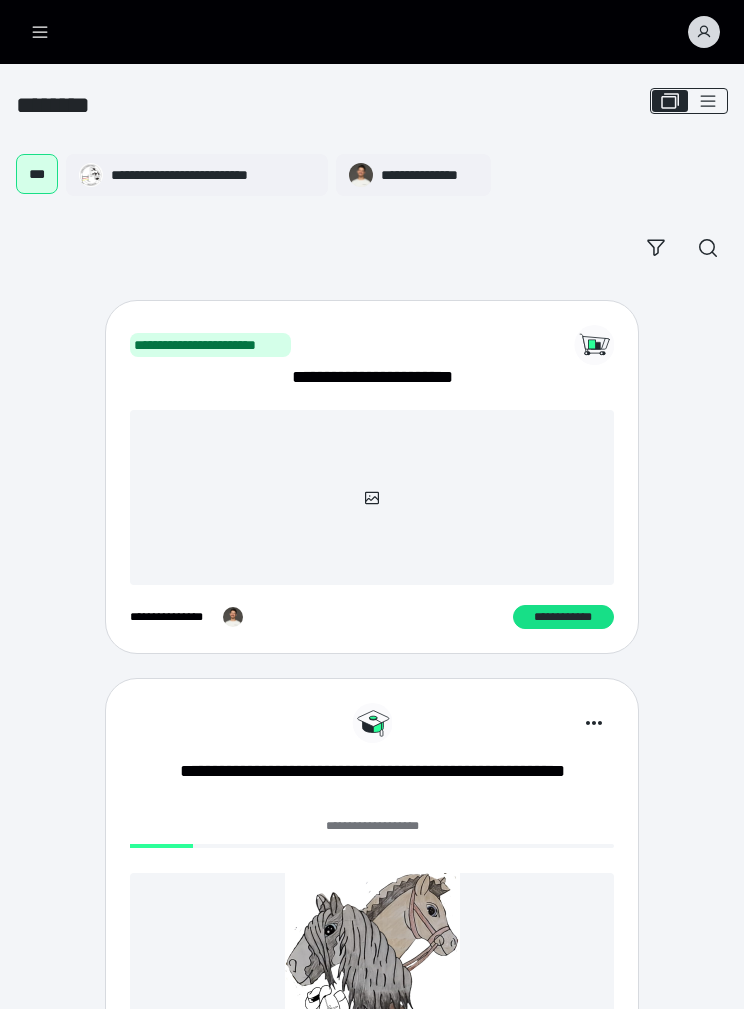 scroll, scrollTop: 0, scrollLeft: 0, axis: both 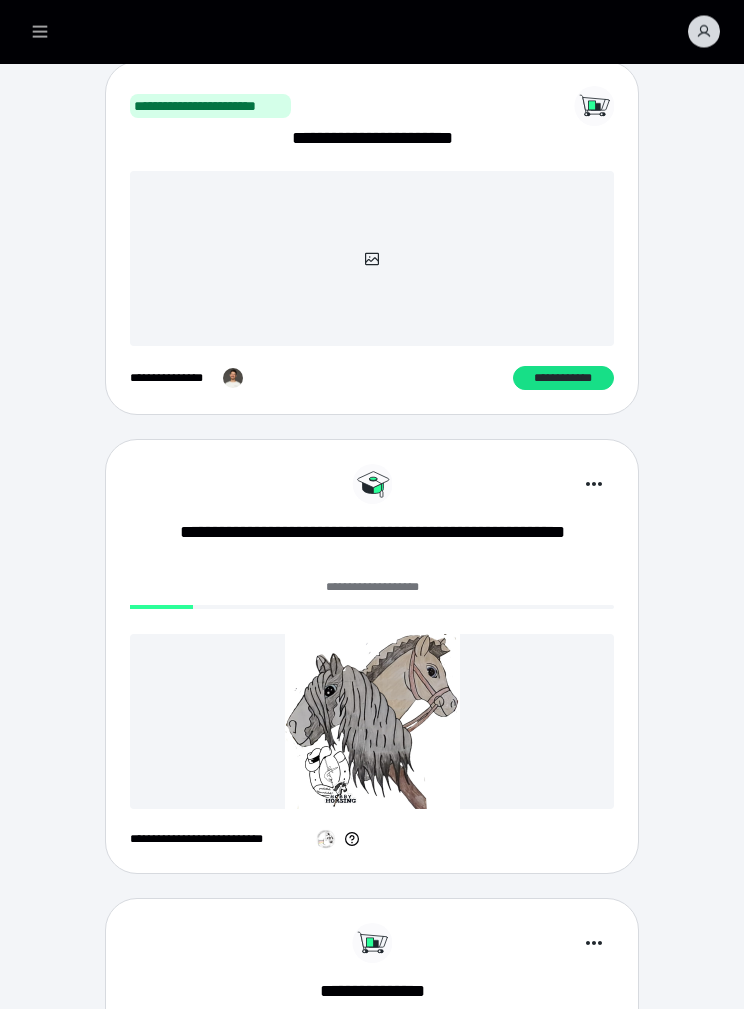 click on "**********" at bounding box center (372, 546) 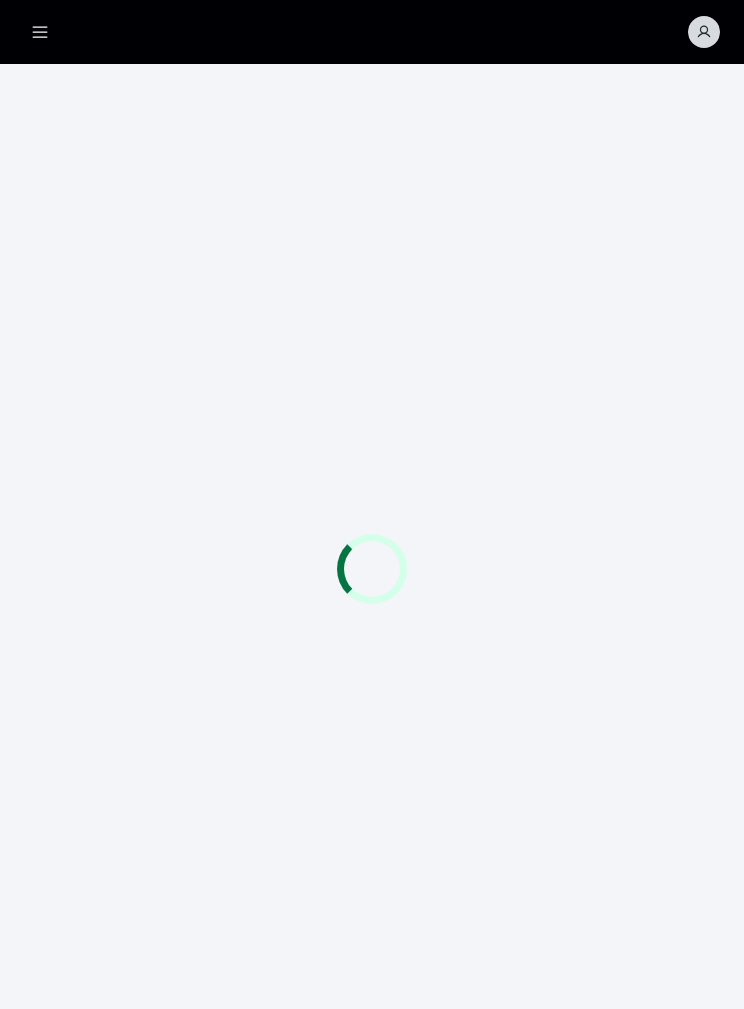 scroll, scrollTop: 0, scrollLeft: 0, axis: both 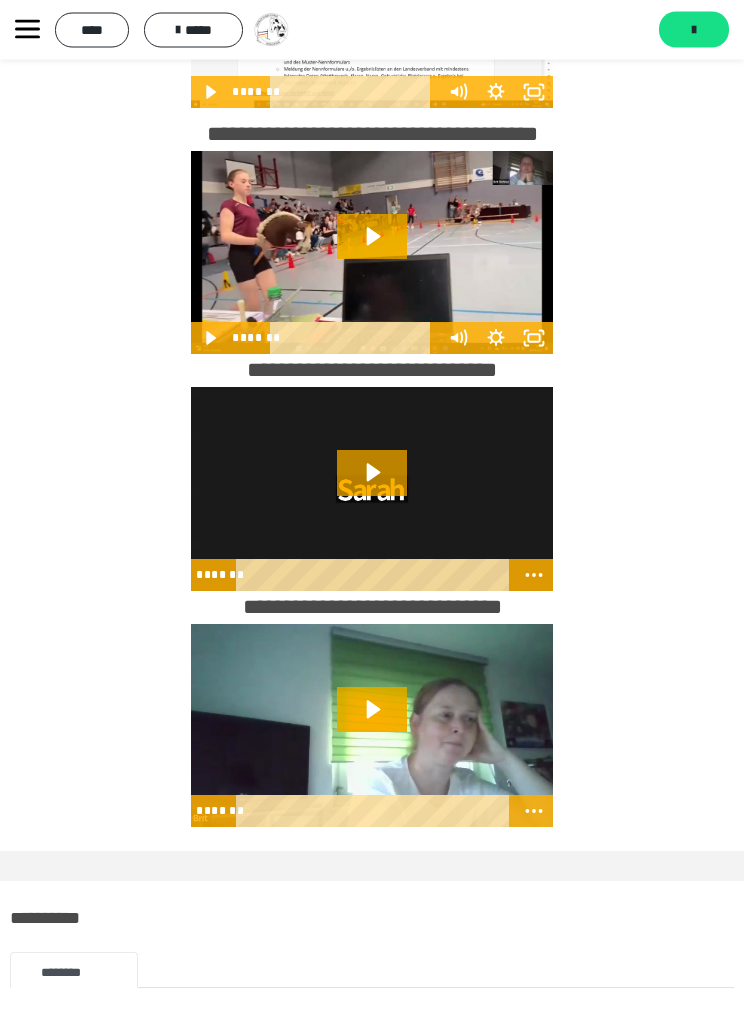 click at bounding box center [372, 490] 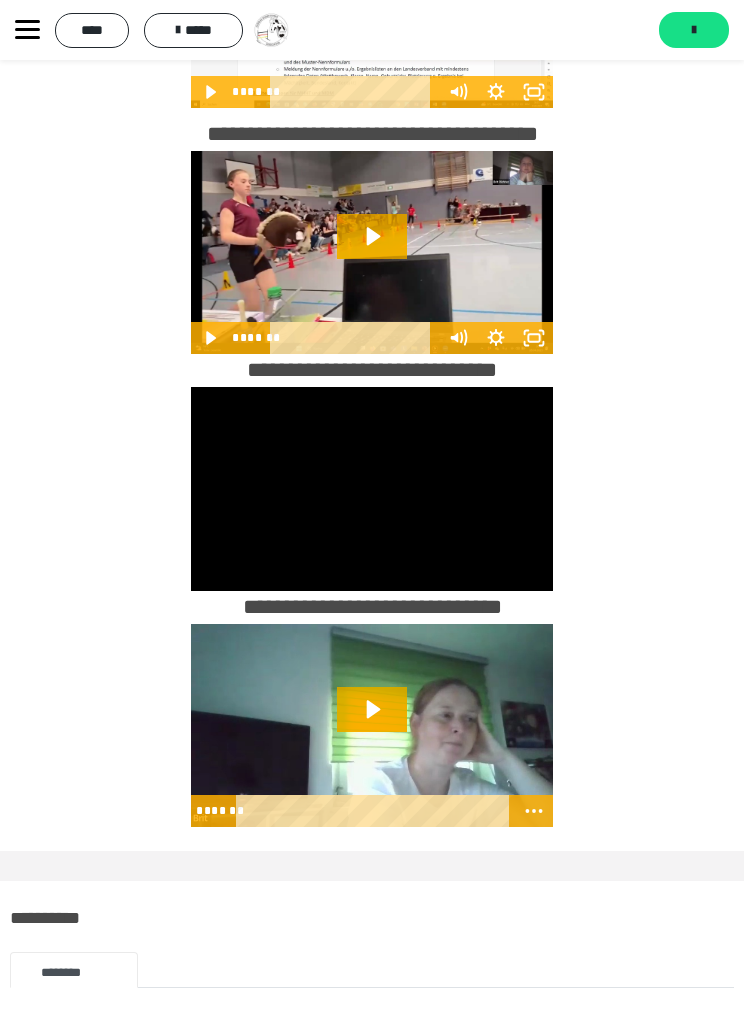 click at bounding box center [372, 489] 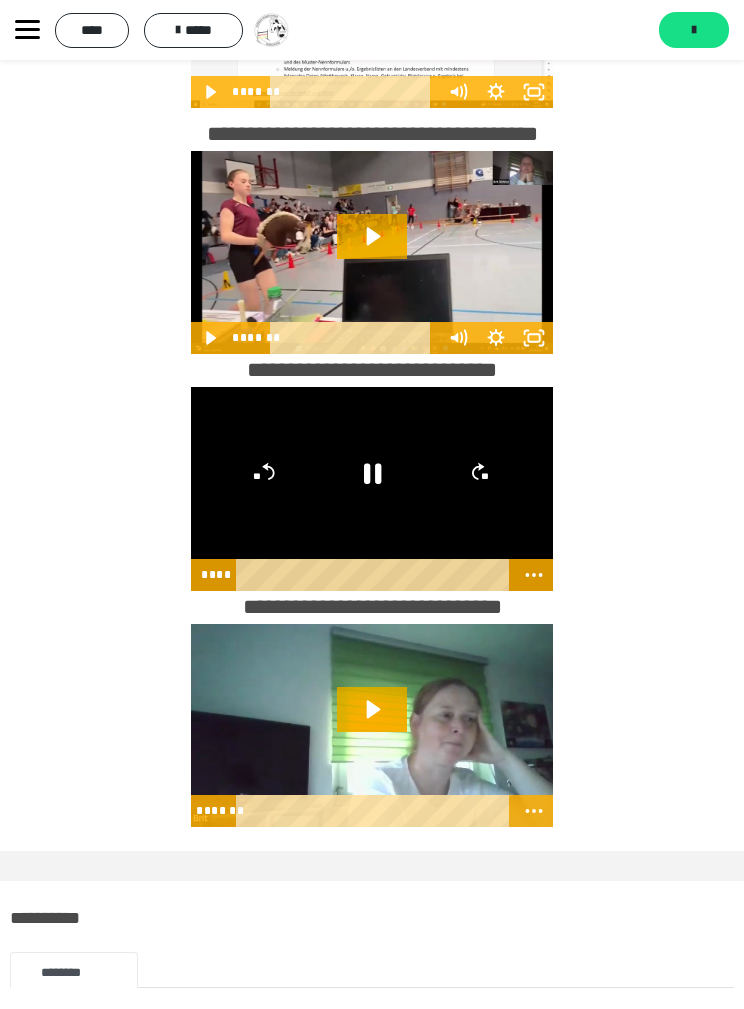 click 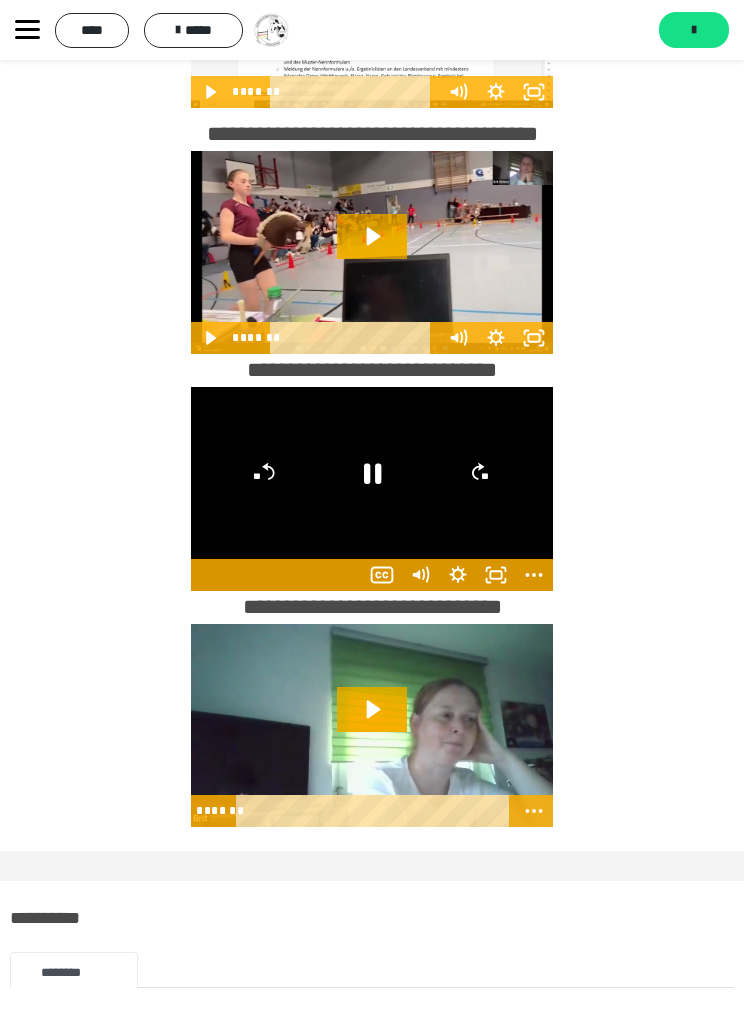 click 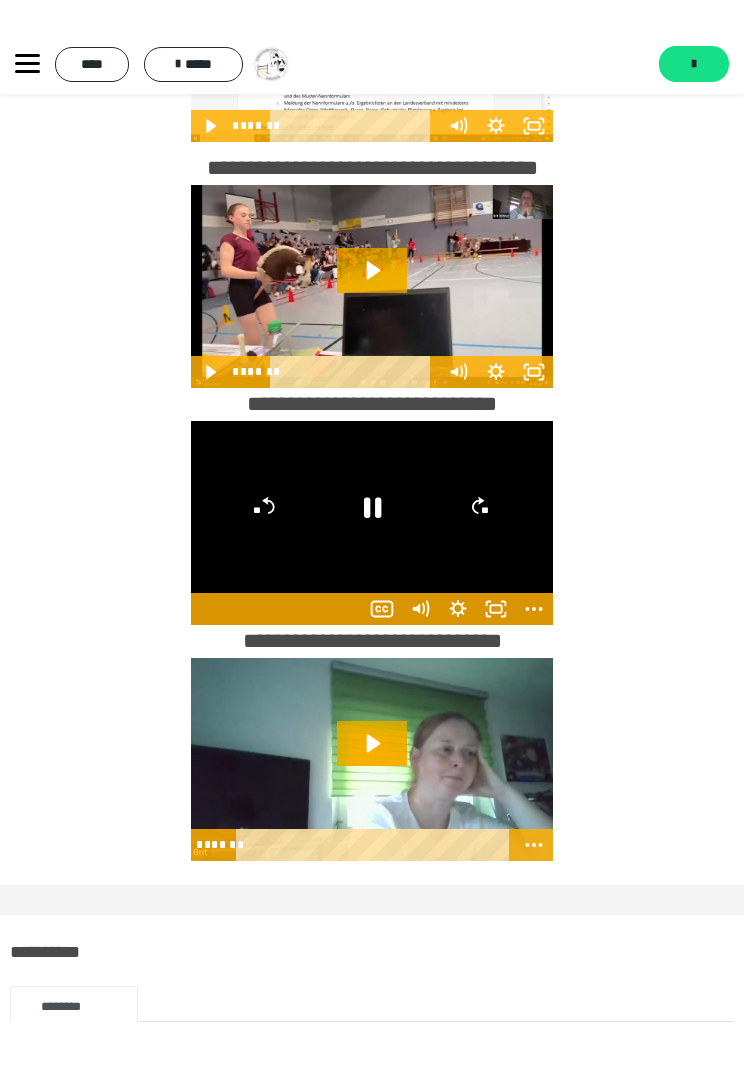 scroll, scrollTop: 24, scrollLeft: 0, axis: vertical 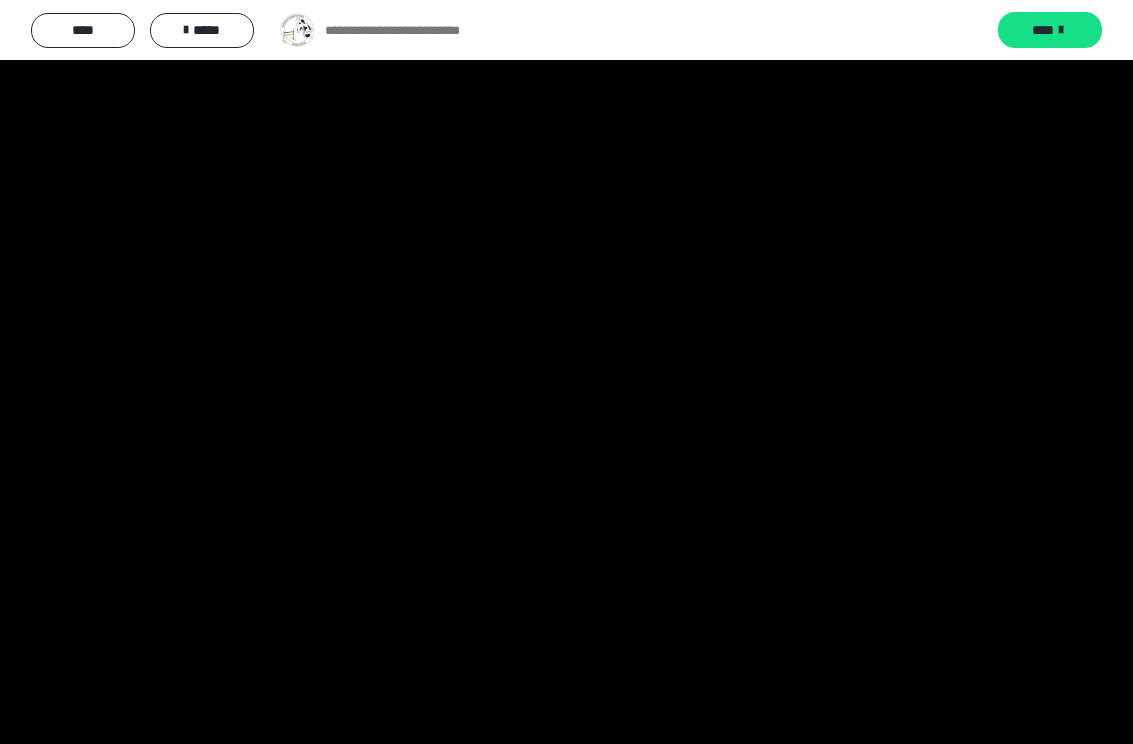 click at bounding box center [566, 372] 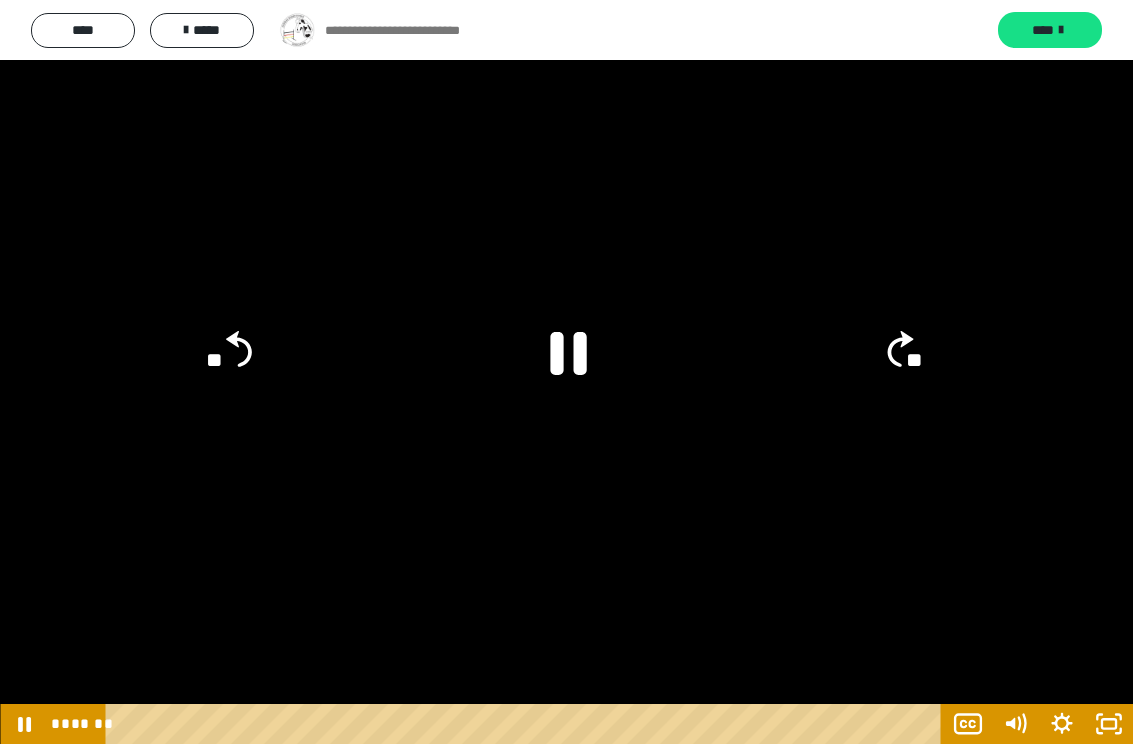 click 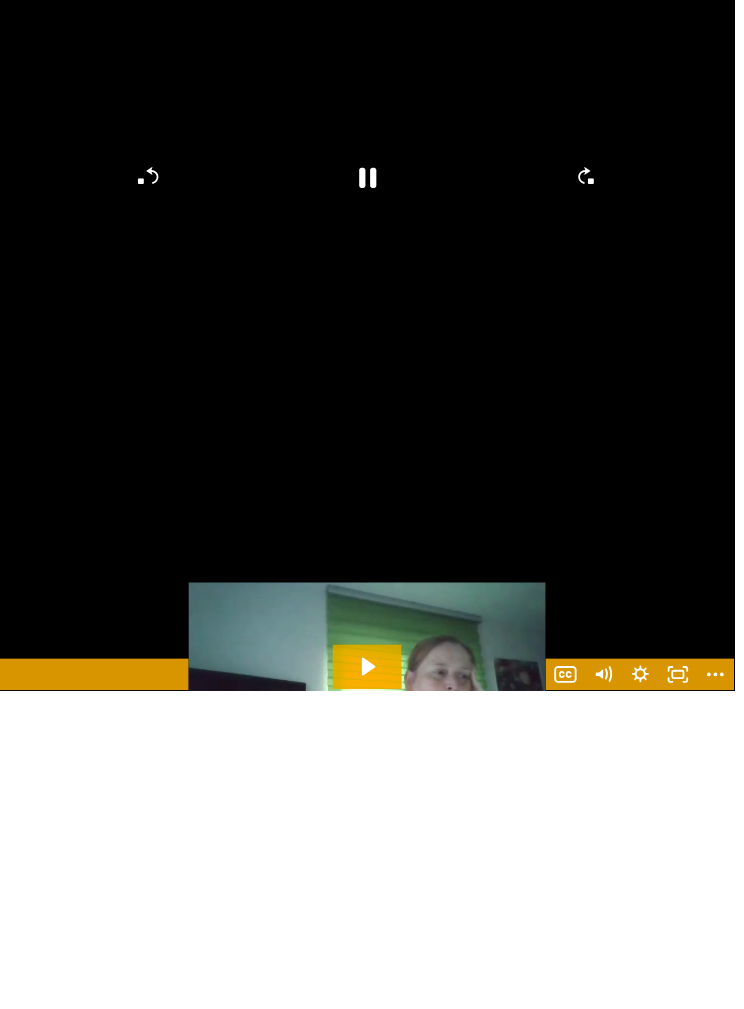 scroll, scrollTop: 1241, scrollLeft: 0, axis: vertical 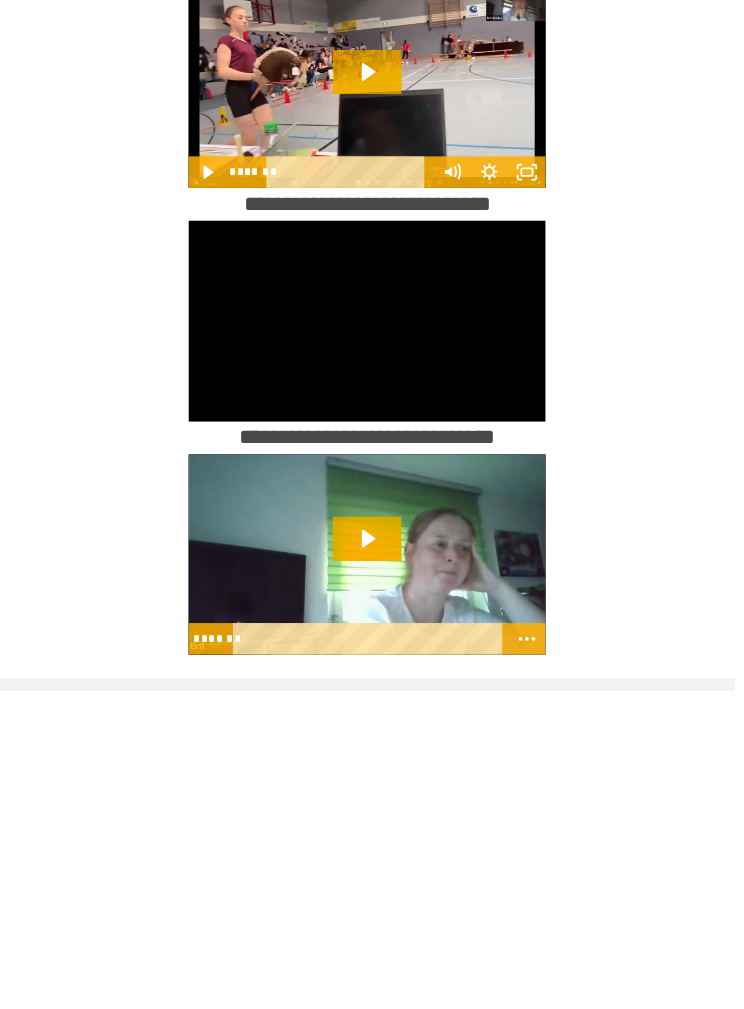 click at bounding box center (372, 634) 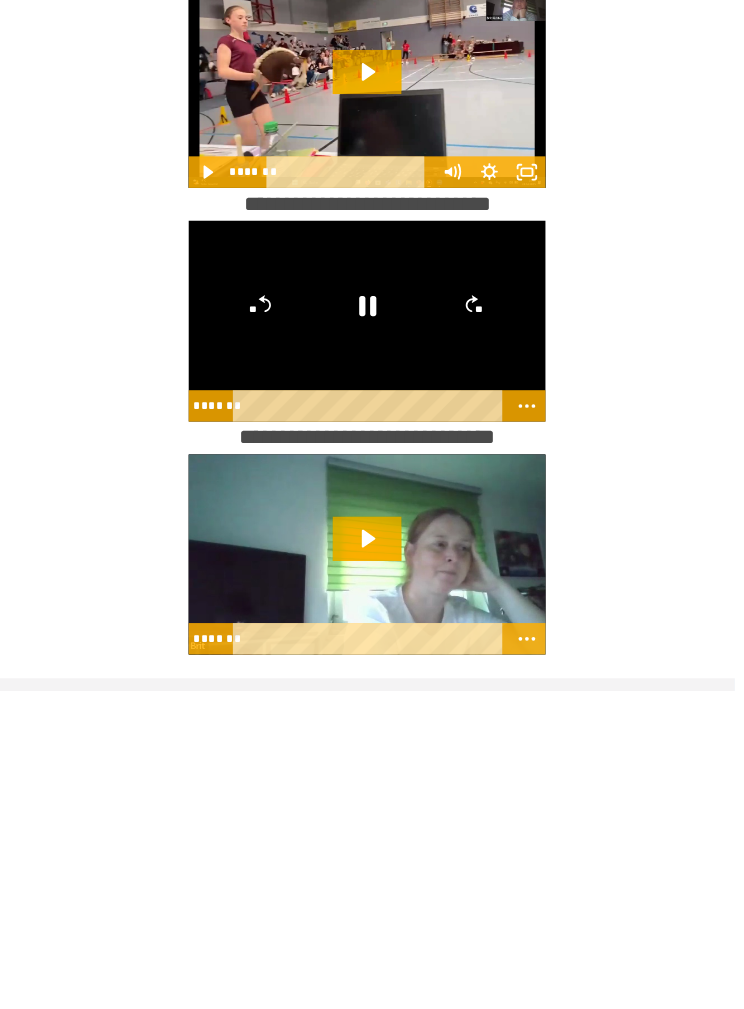 click 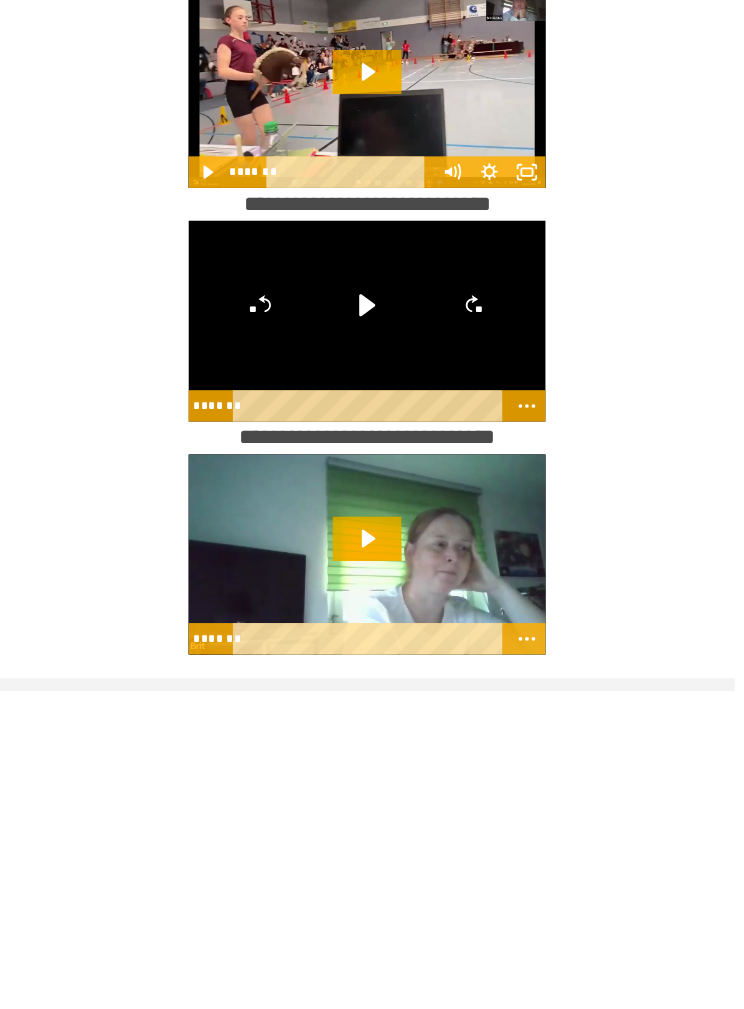 click 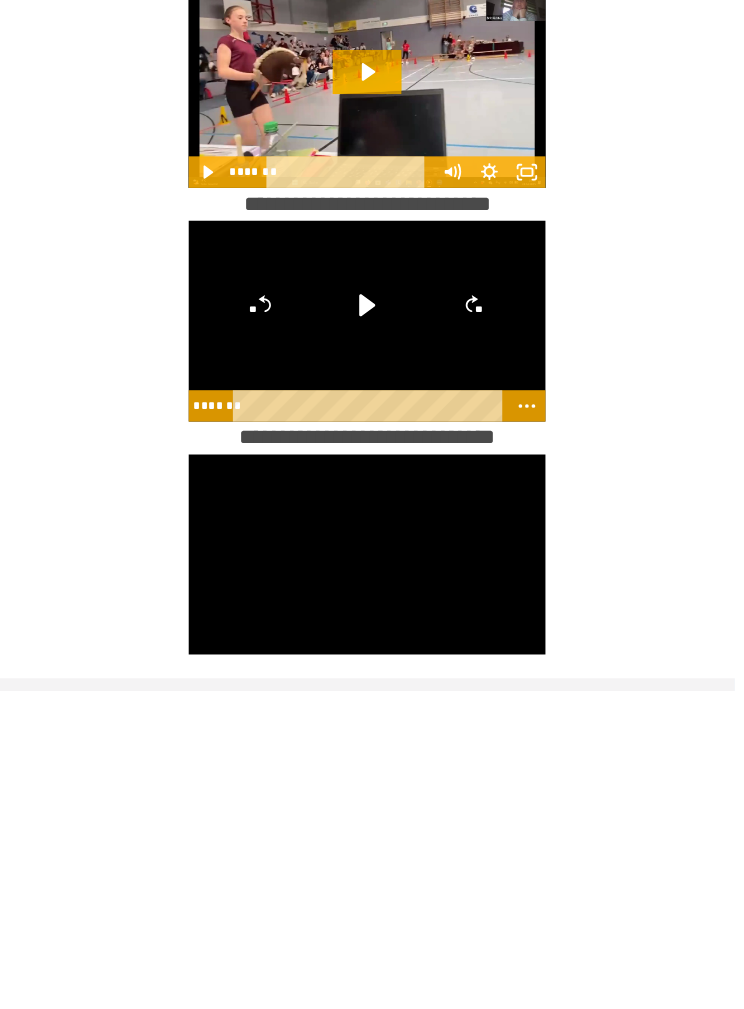 click at bounding box center [372, 871] 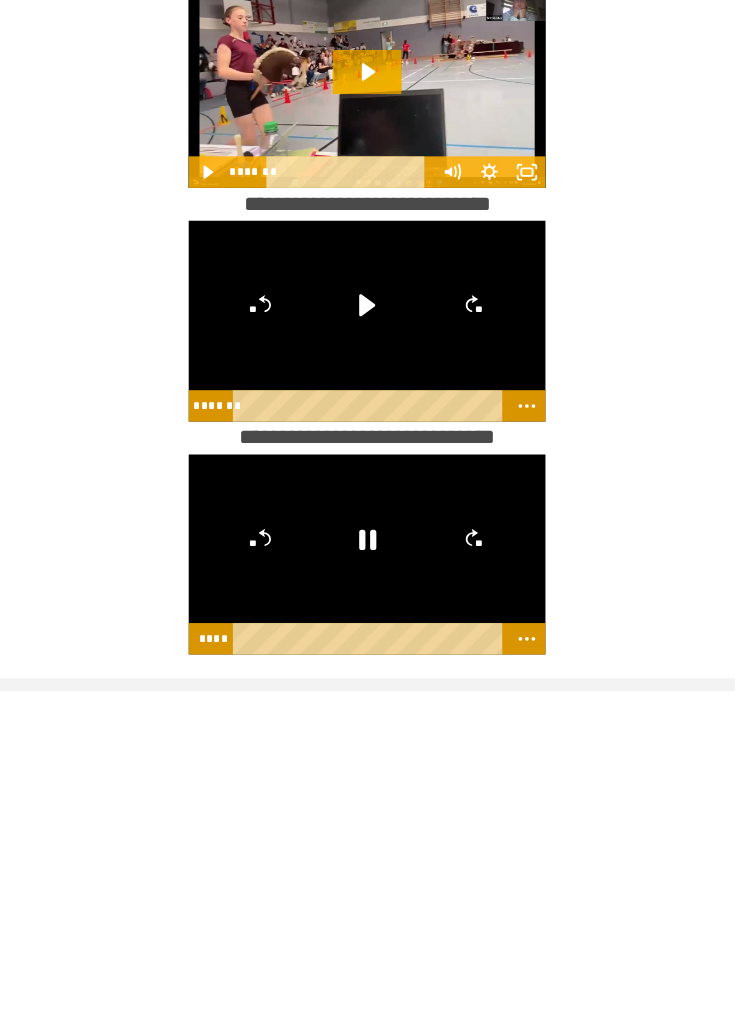 click 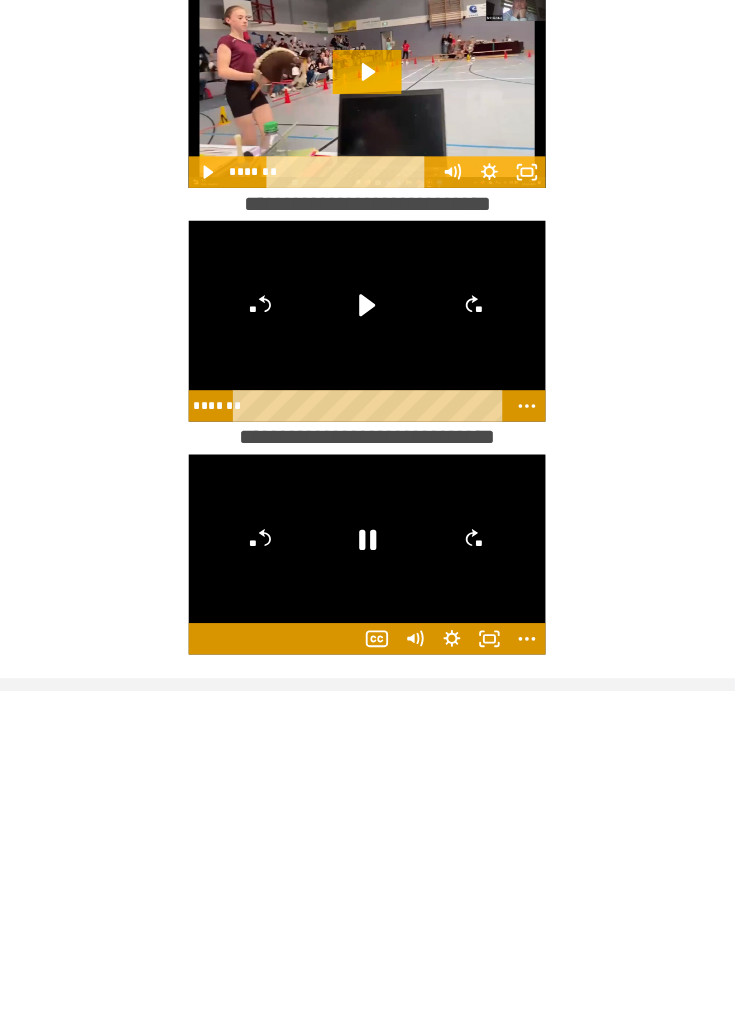 click 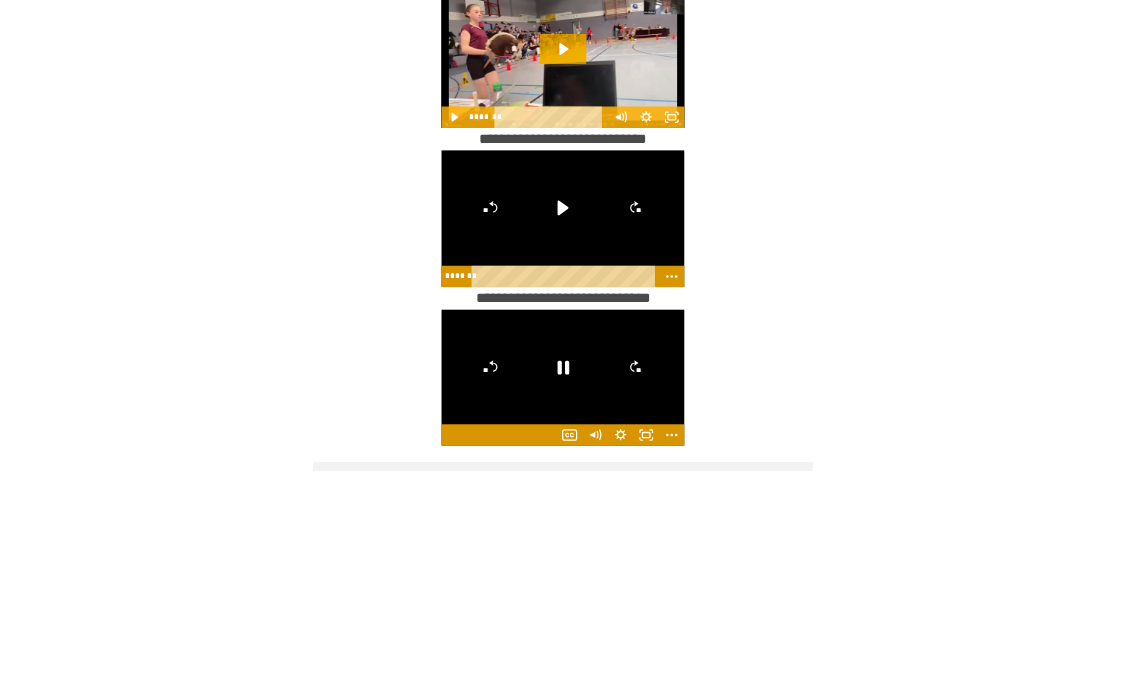 scroll, scrollTop: 24, scrollLeft: 0, axis: vertical 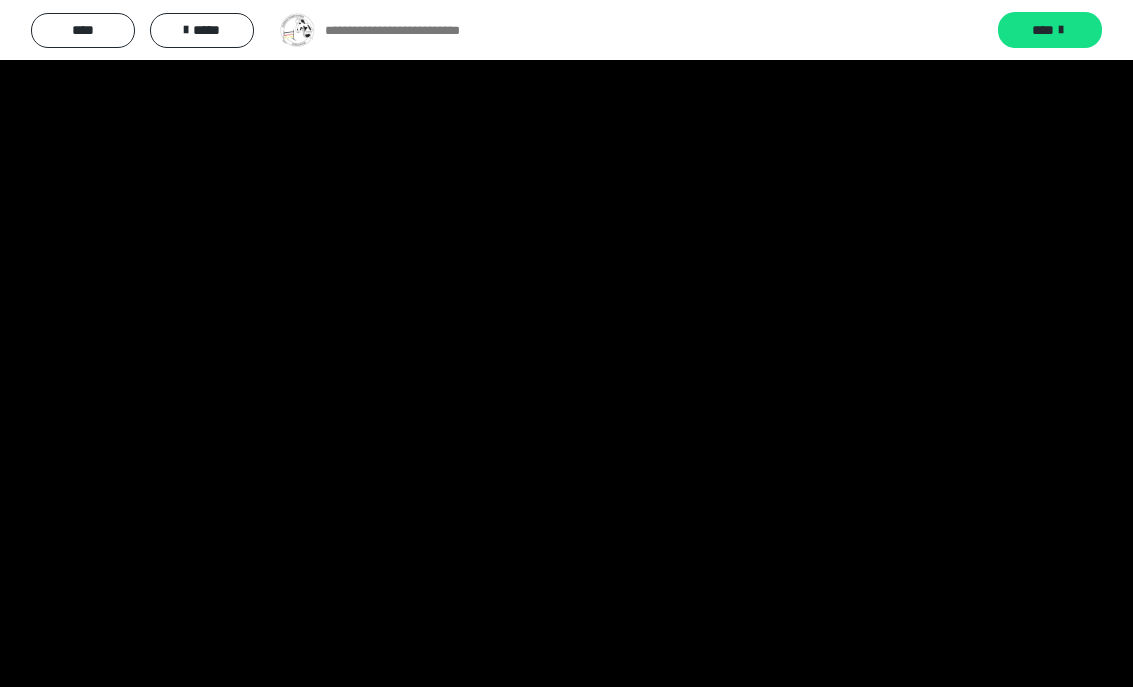 click at bounding box center (566, 343) 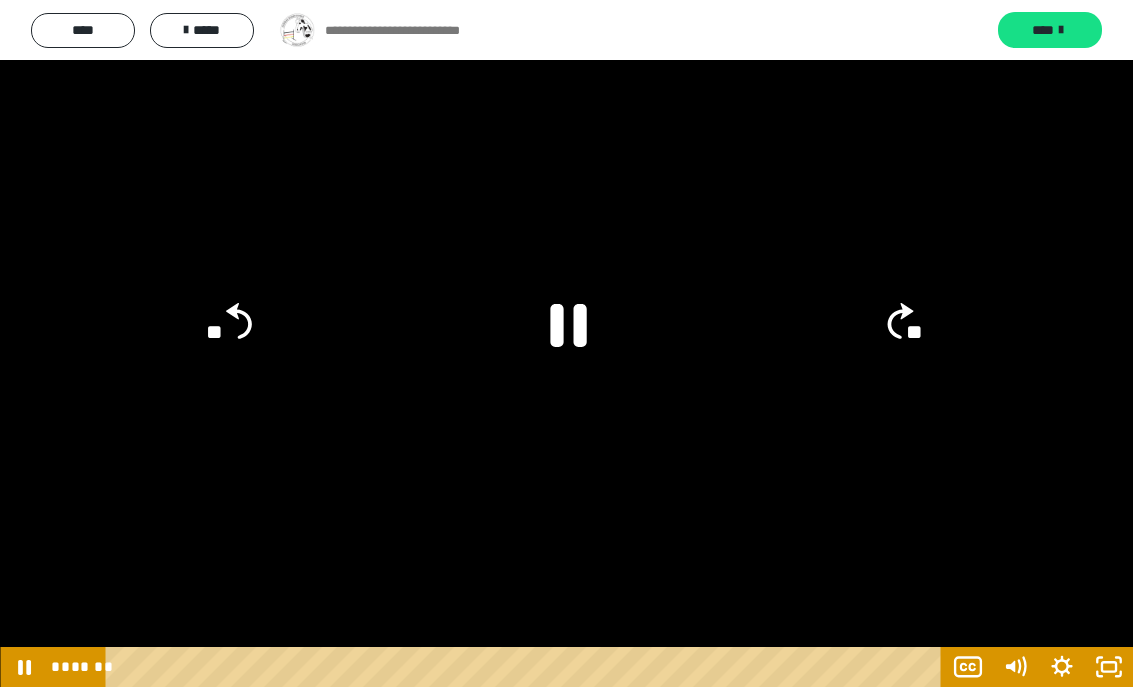 click 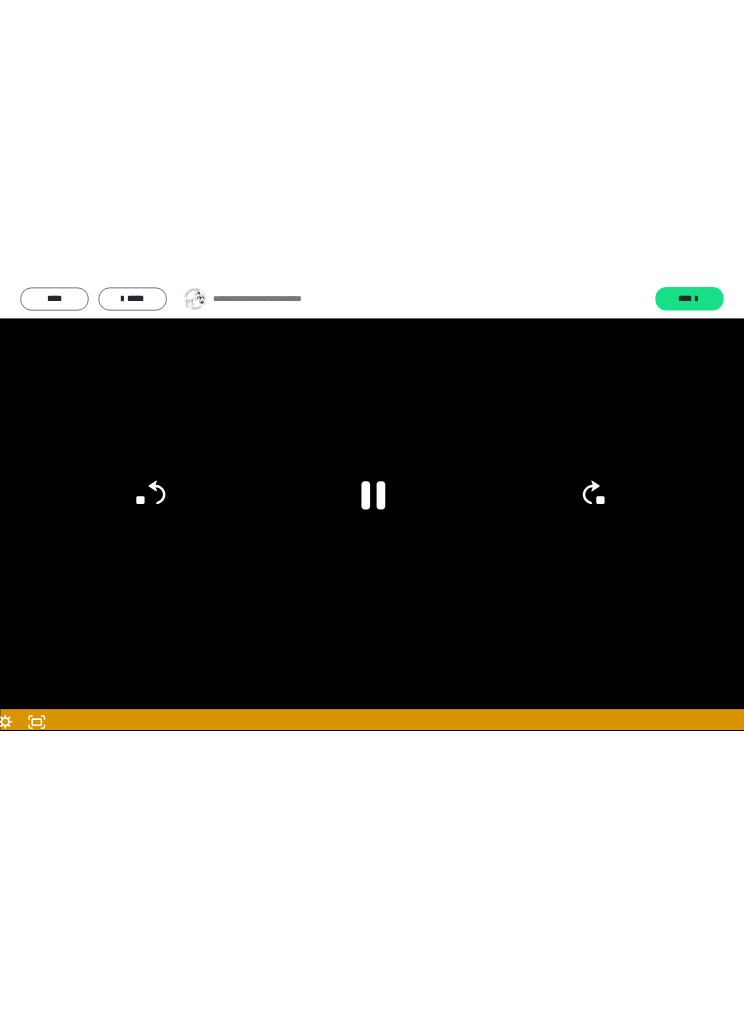 scroll, scrollTop: 1241, scrollLeft: 0, axis: vertical 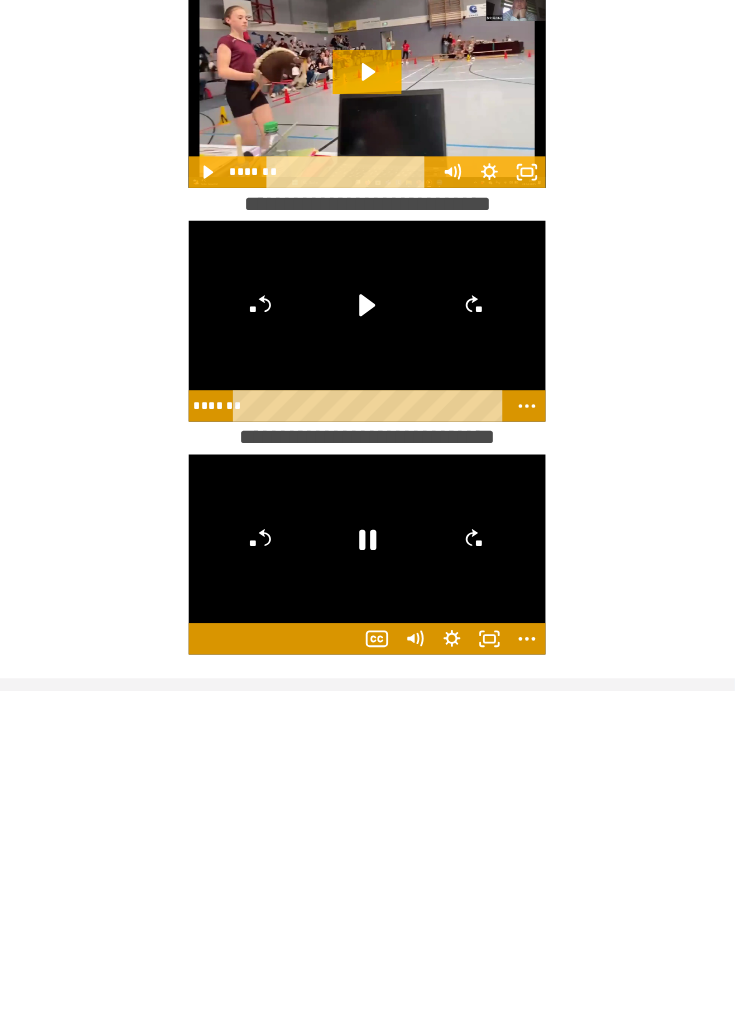 click 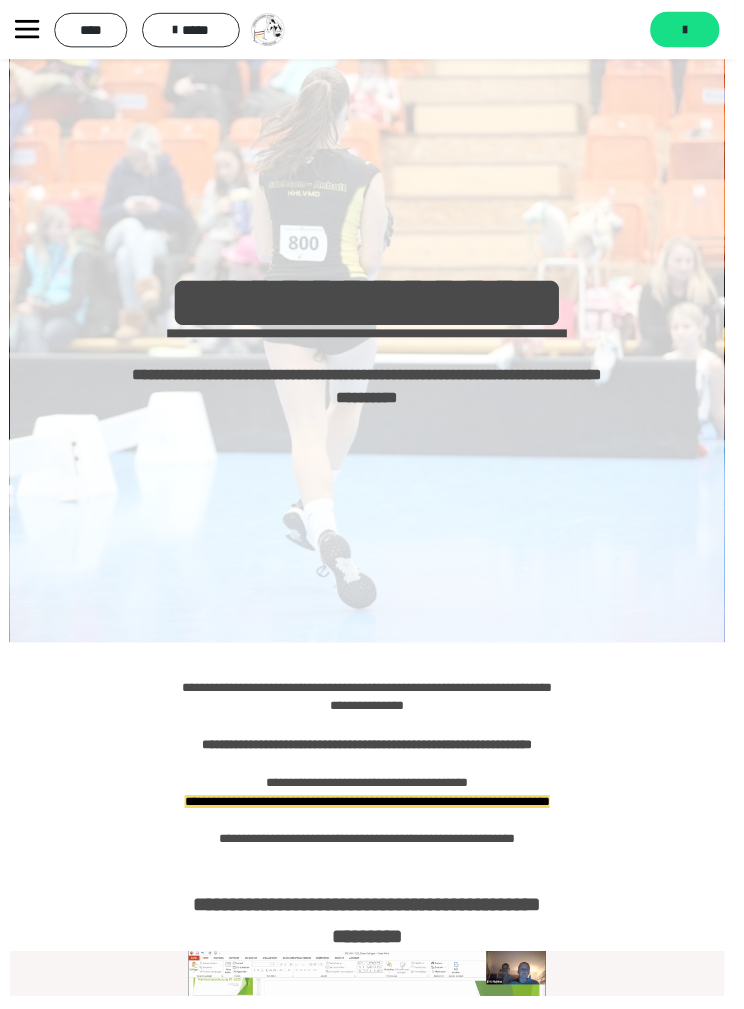 scroll, scrollTop: 84, scrollLeft: 0, axis: vertical 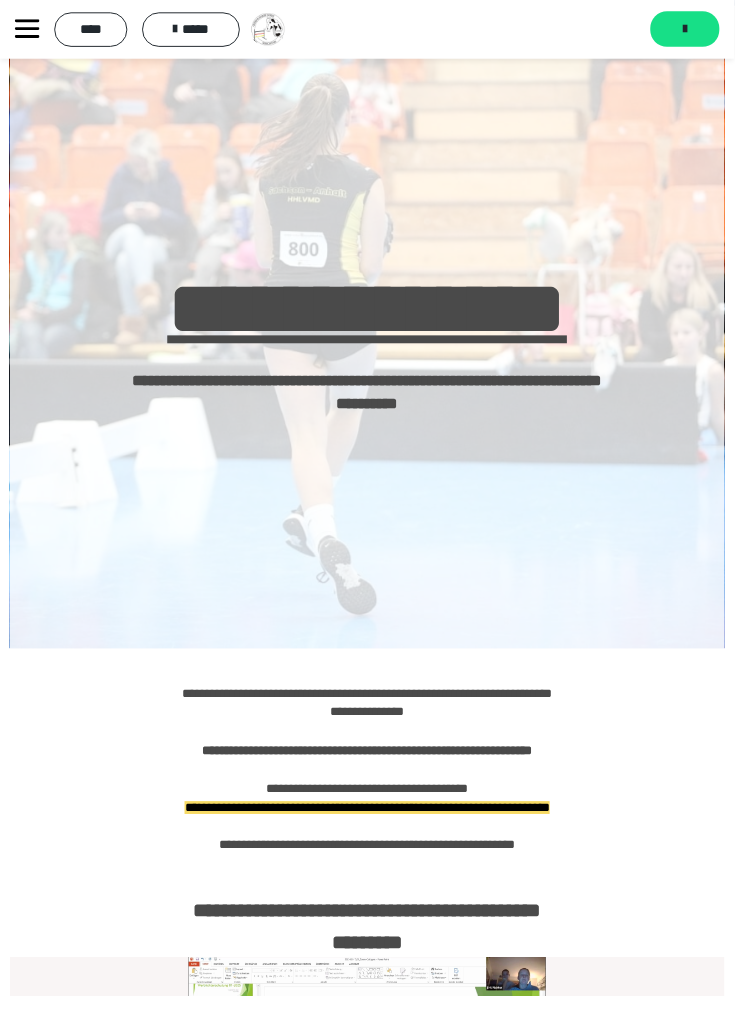 click 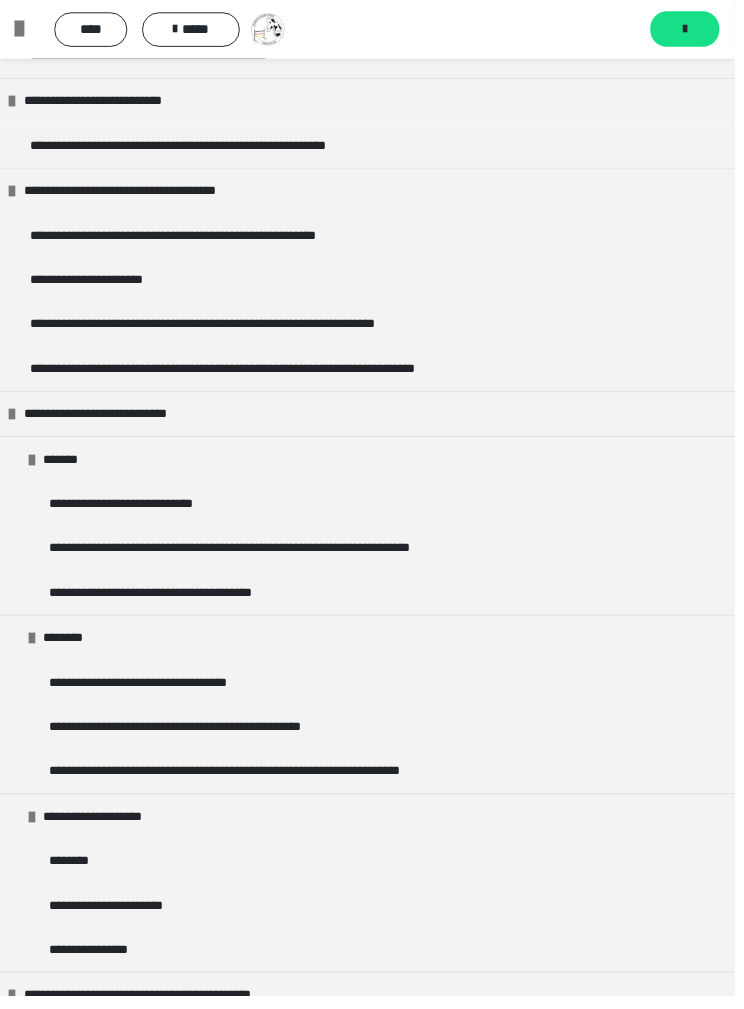 scroll, scrollTop: 689, scrollLeft: 0, axis: vertical 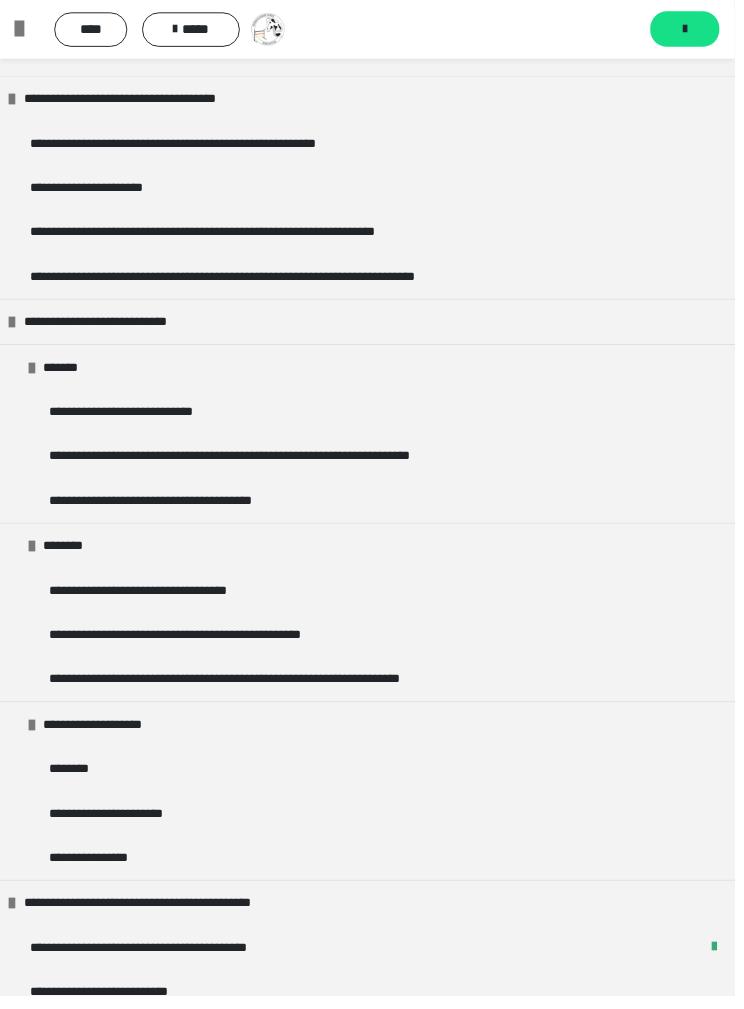click on "**********" at bounding box center (152, 417) 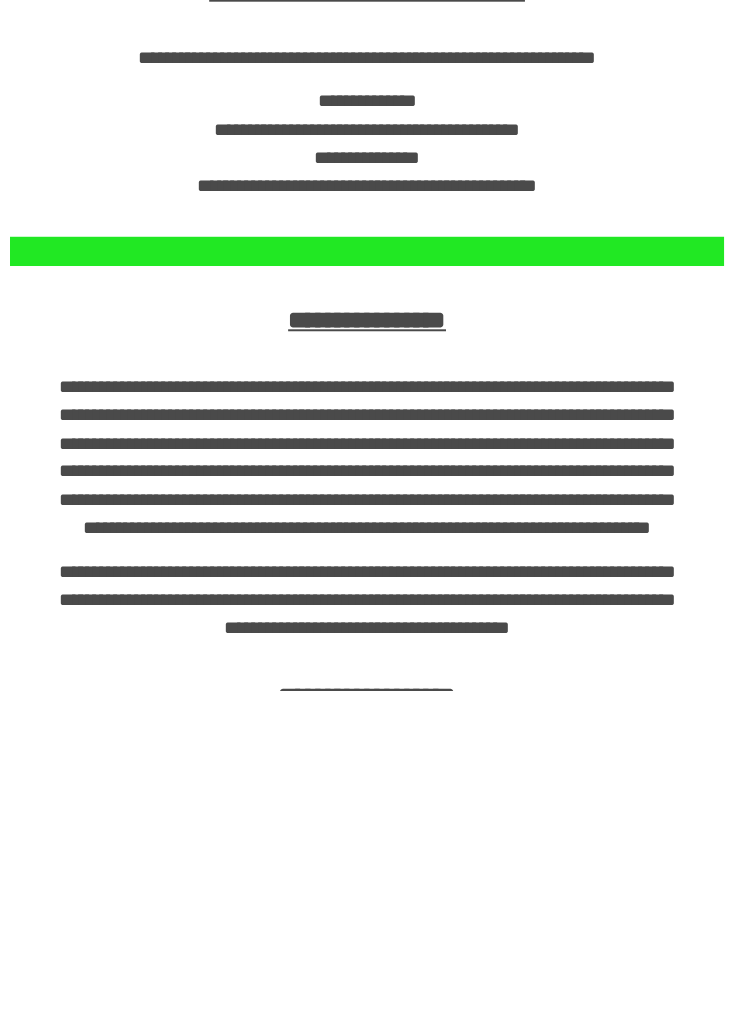 scroll, scrollTop: 1970, scrollLeft: 0, axis: vertical 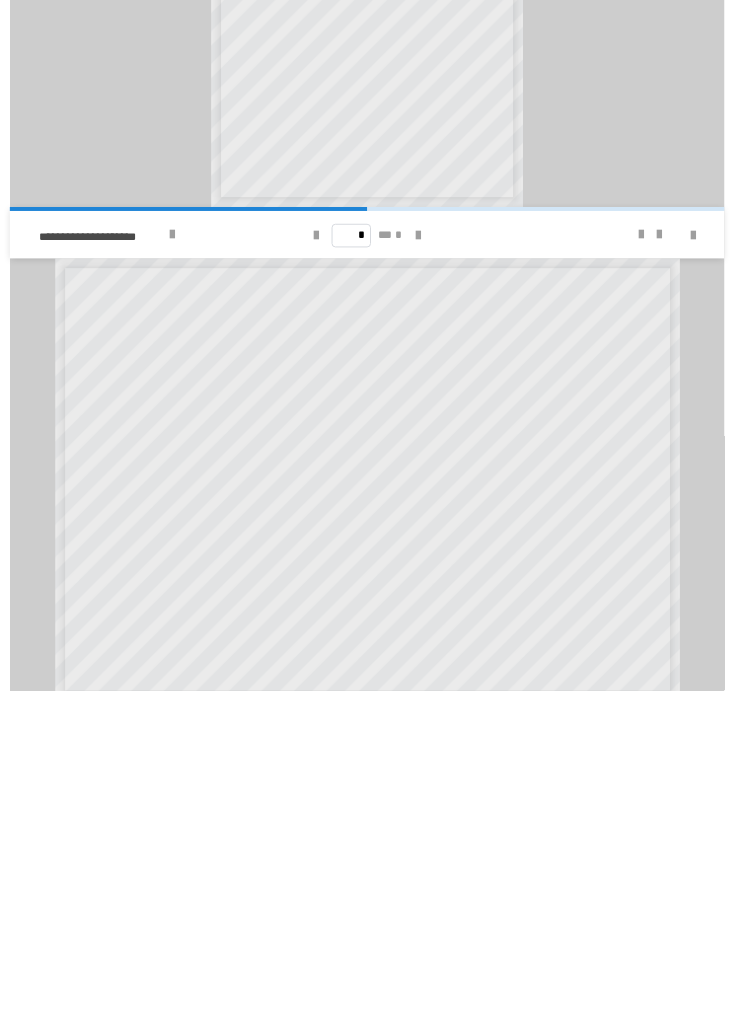 click 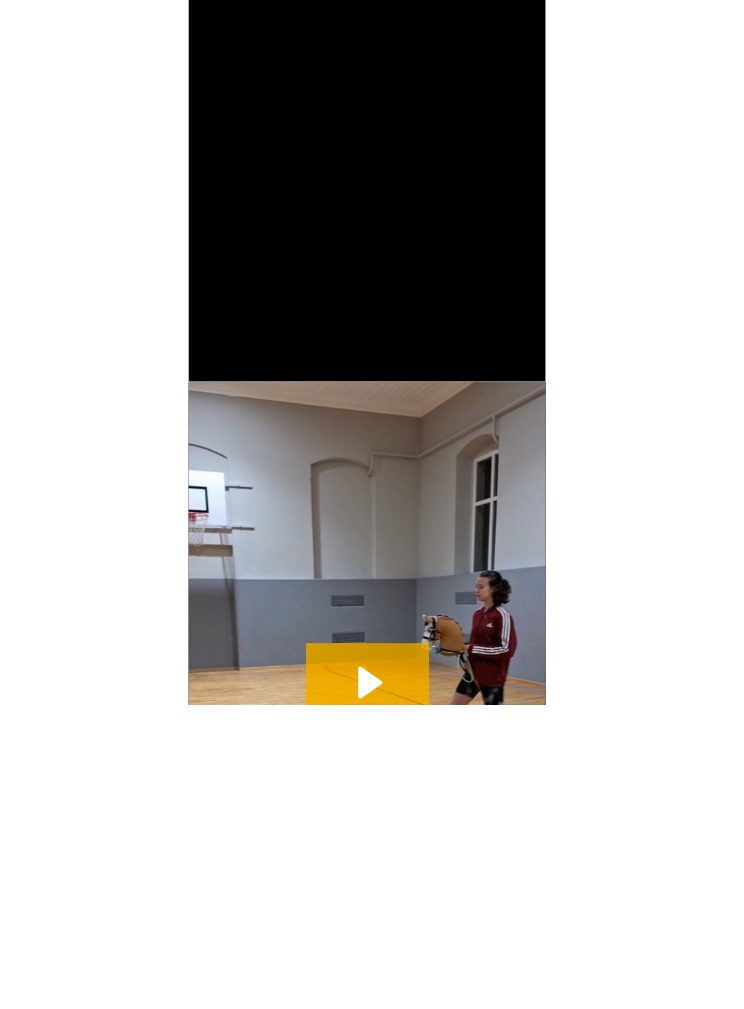 click at bounding box center (372, 360) 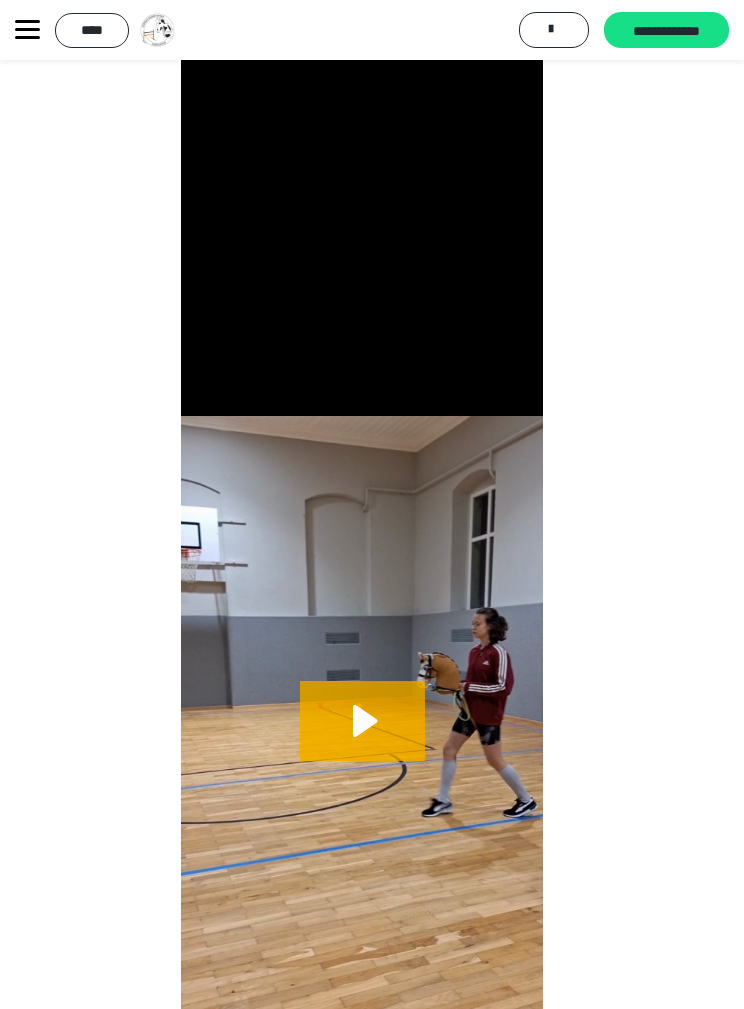 scroll, scrollTop: 4826, scrollLeft: 10, axis: both 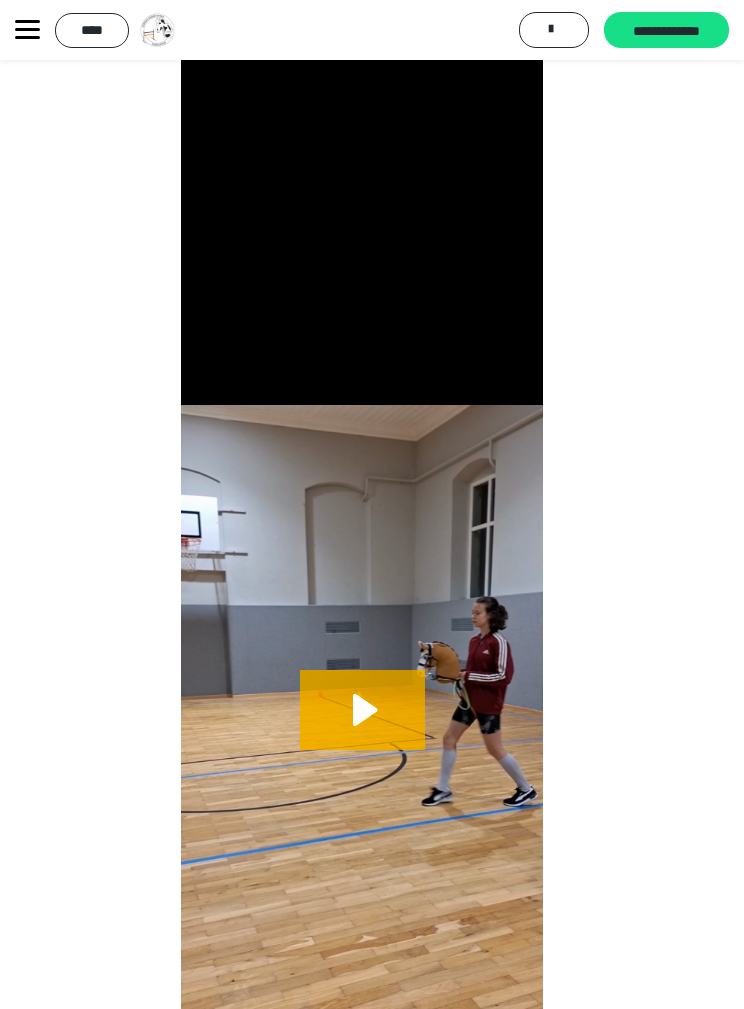 click at bounding box center (362, 83) 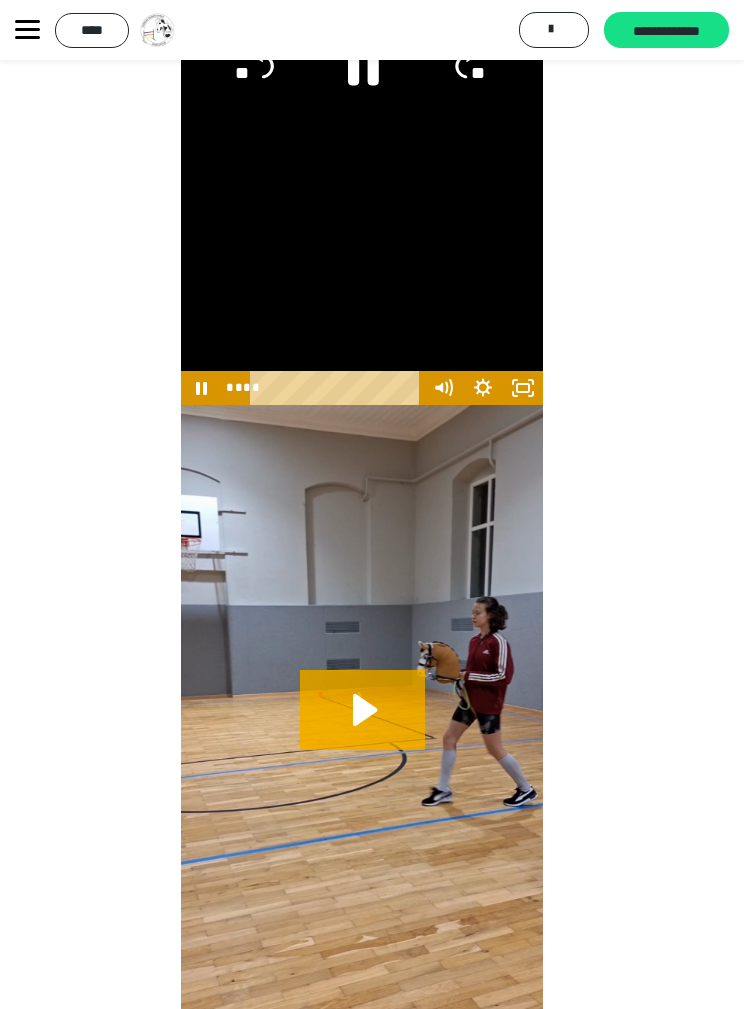 click 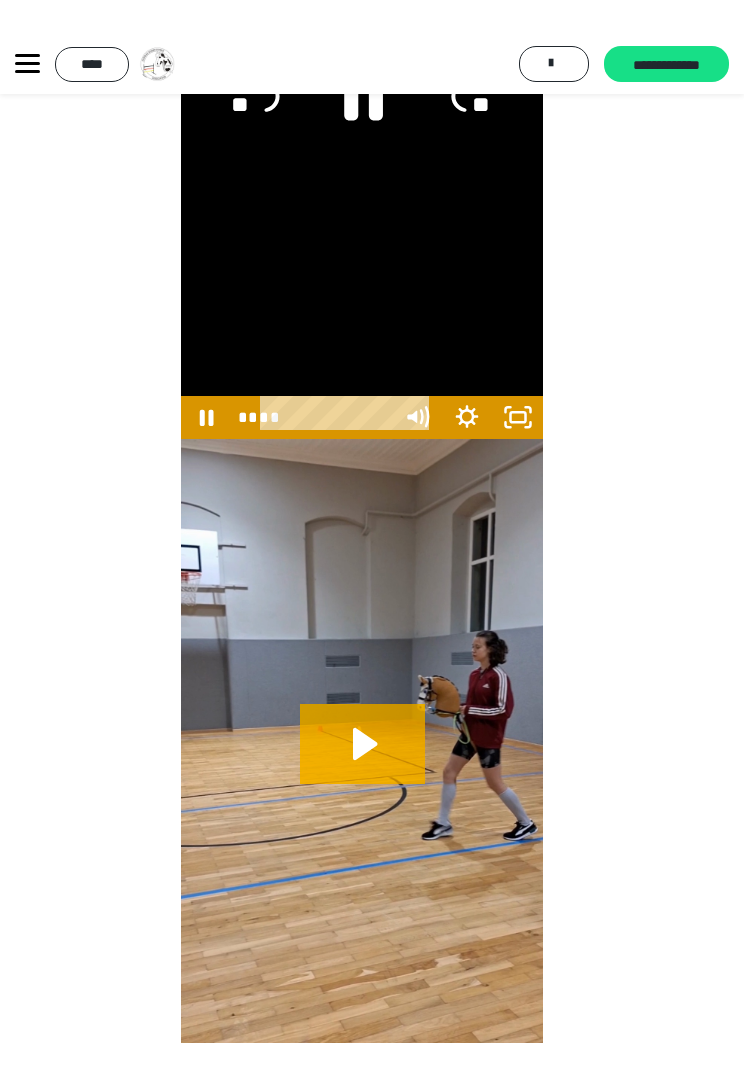 scroll, scrollTop: 24, scrollLeft: 0, axis: vertical 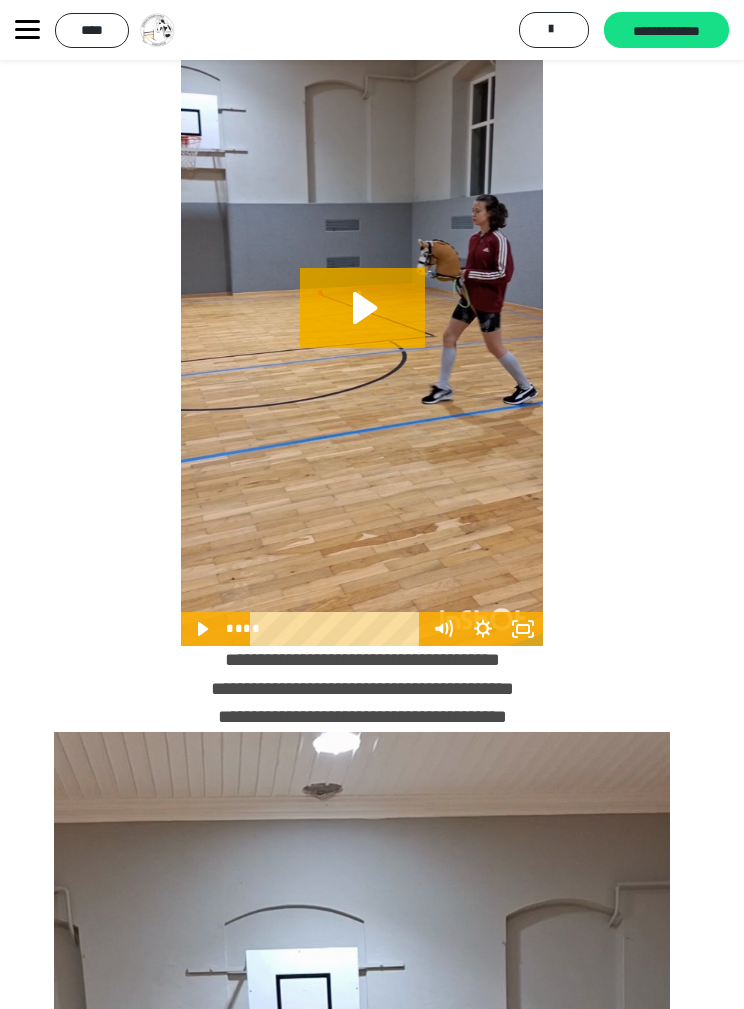 click 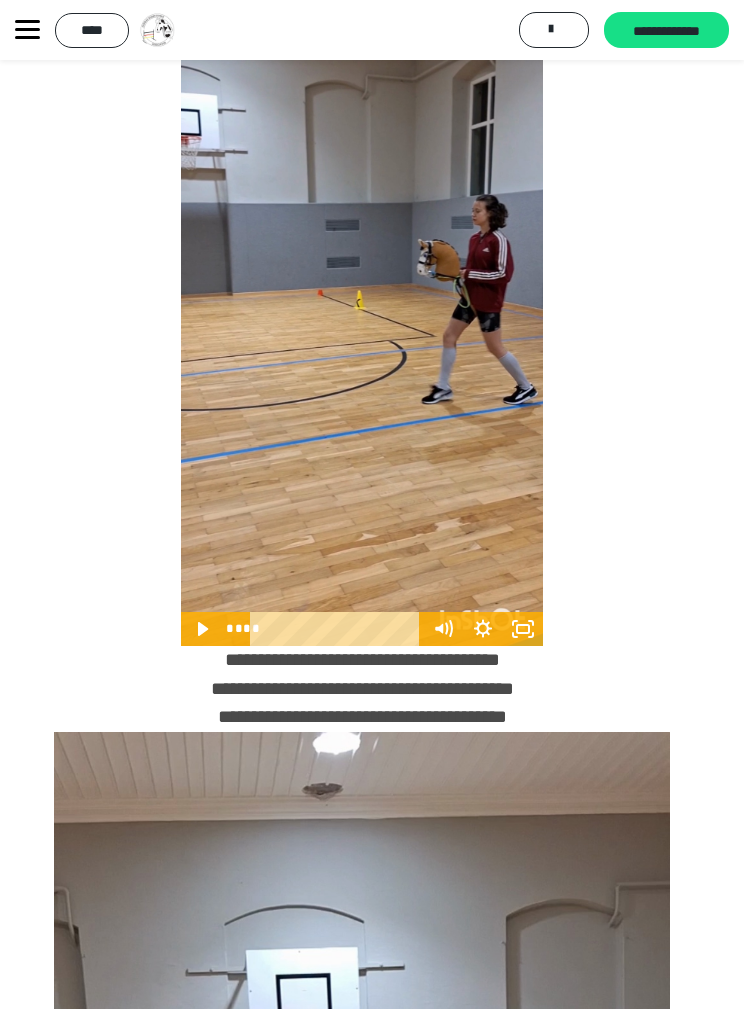 click 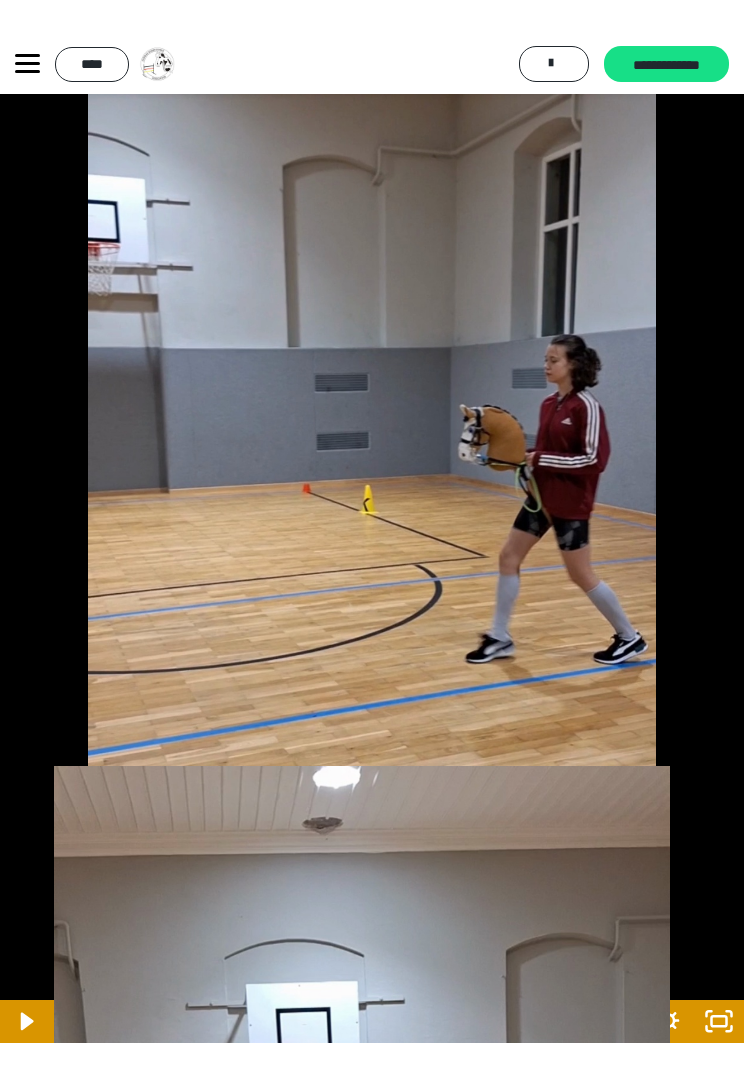 scroll, scrollTop: 24, scrollLeft: 0, axis: vertical 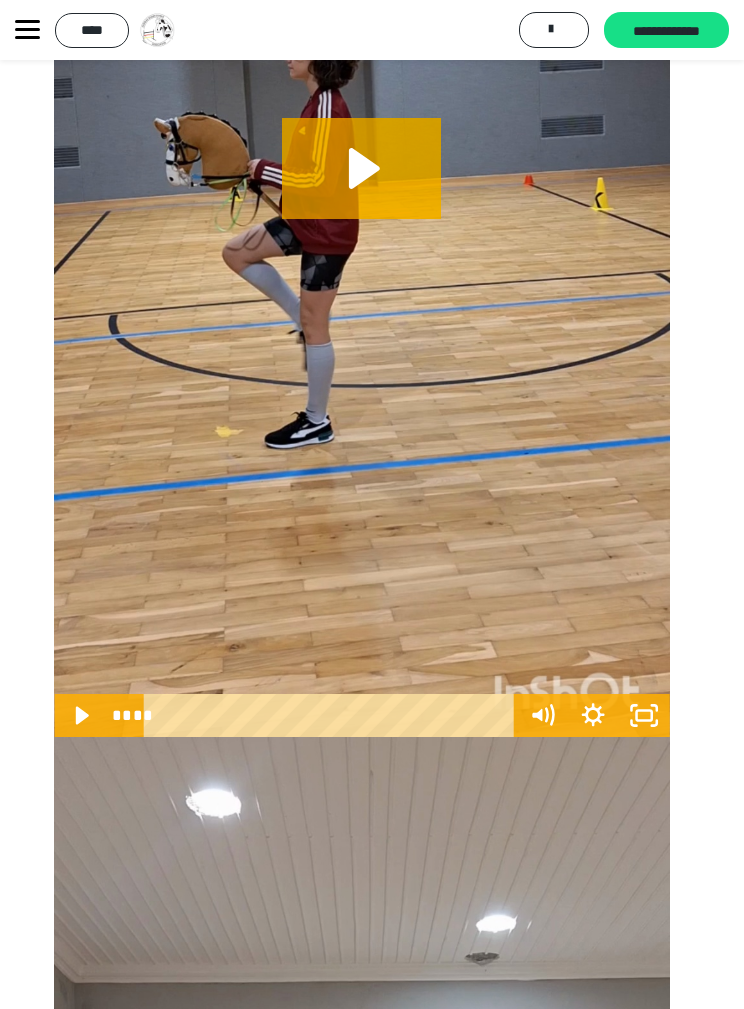 click 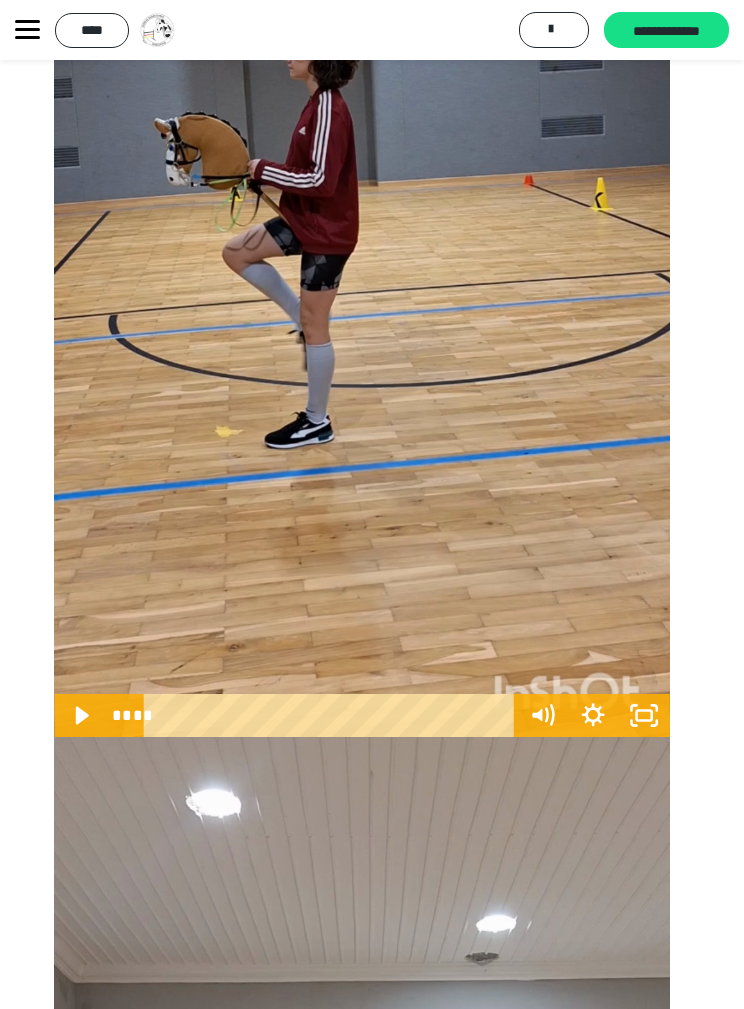click 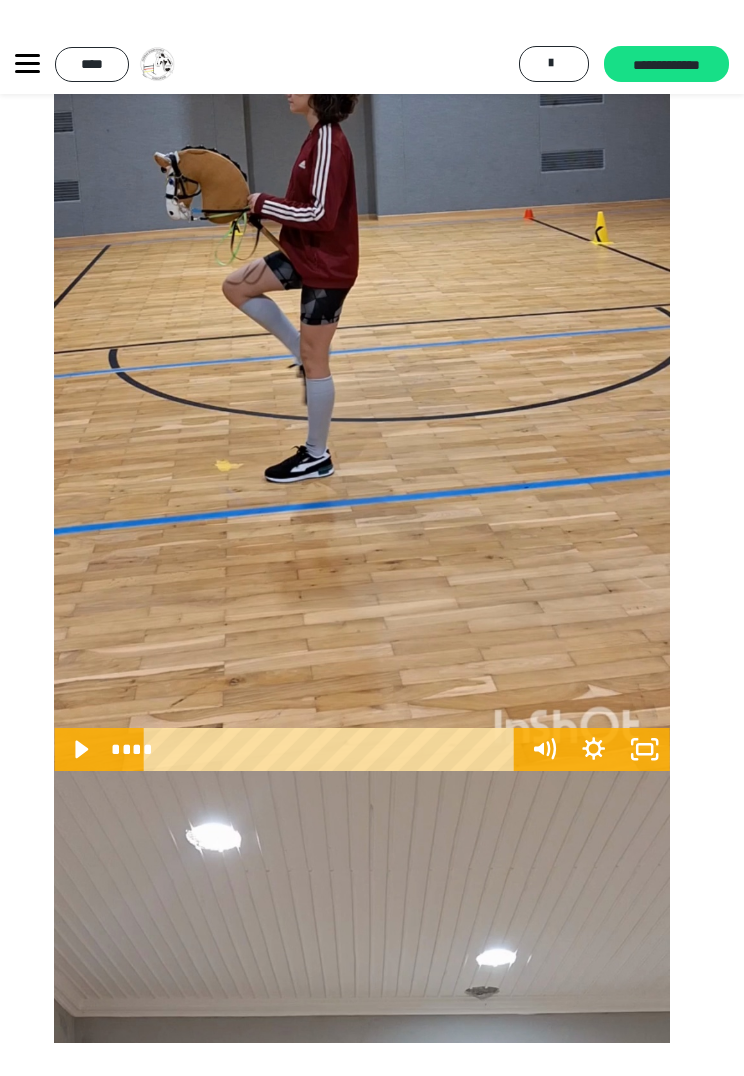 scroll, scrollTop: 24, scrollLeft: 0, axis: vertical 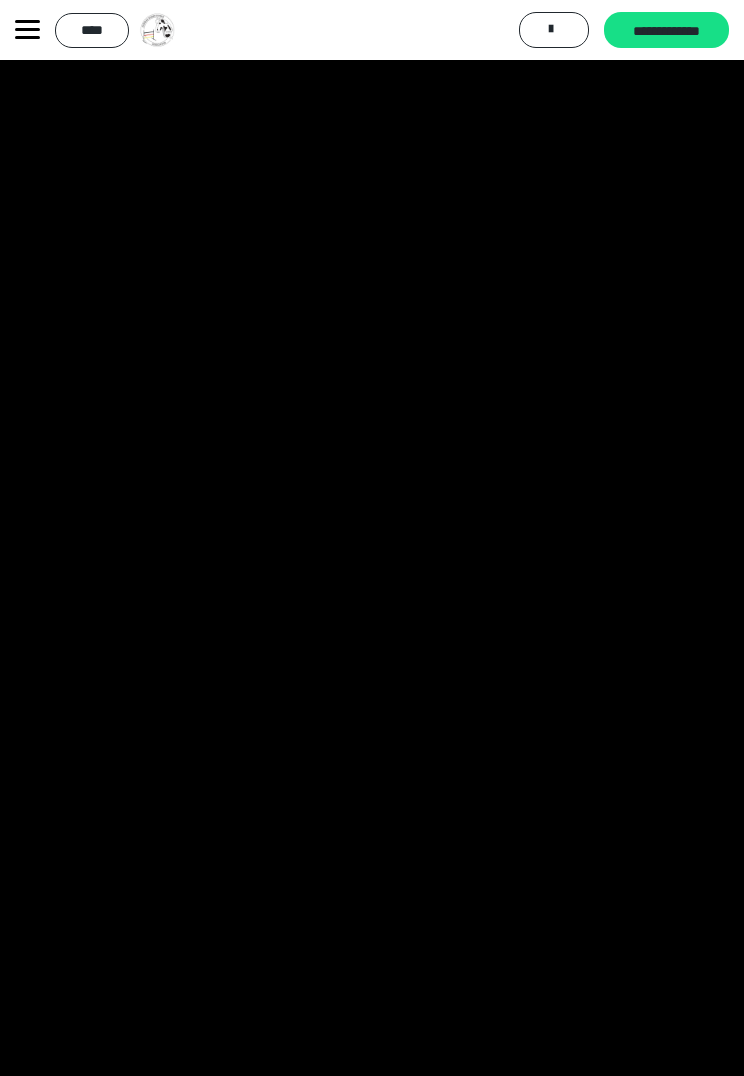 click at bounding box center [372, 538] 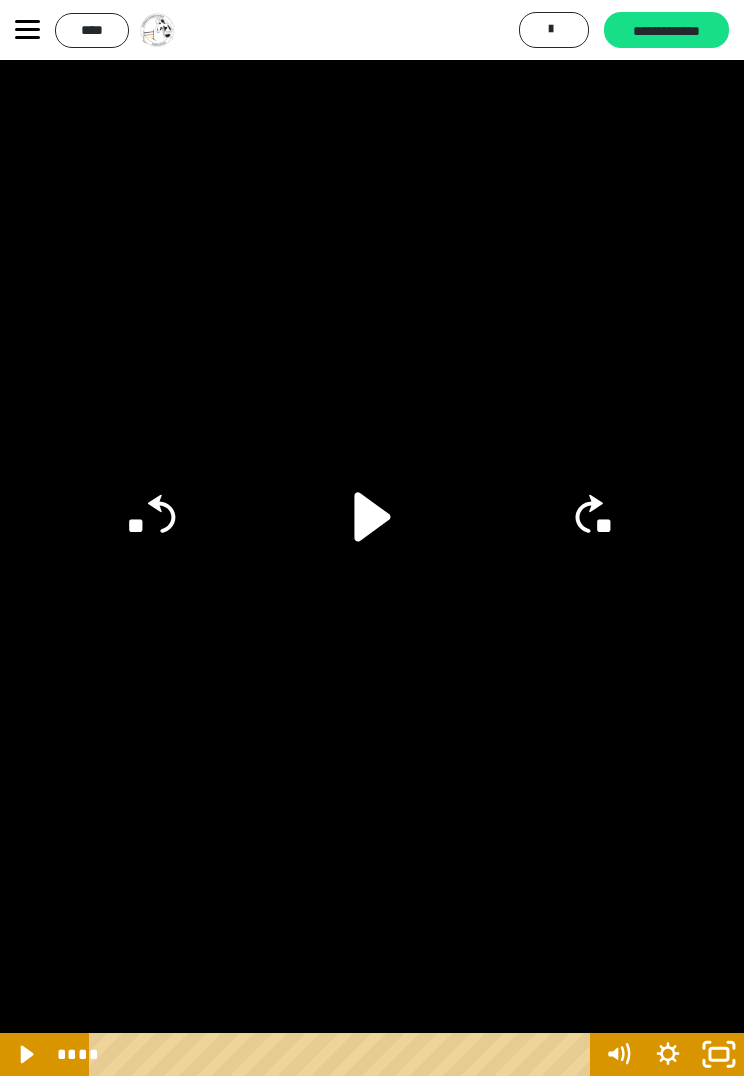 click 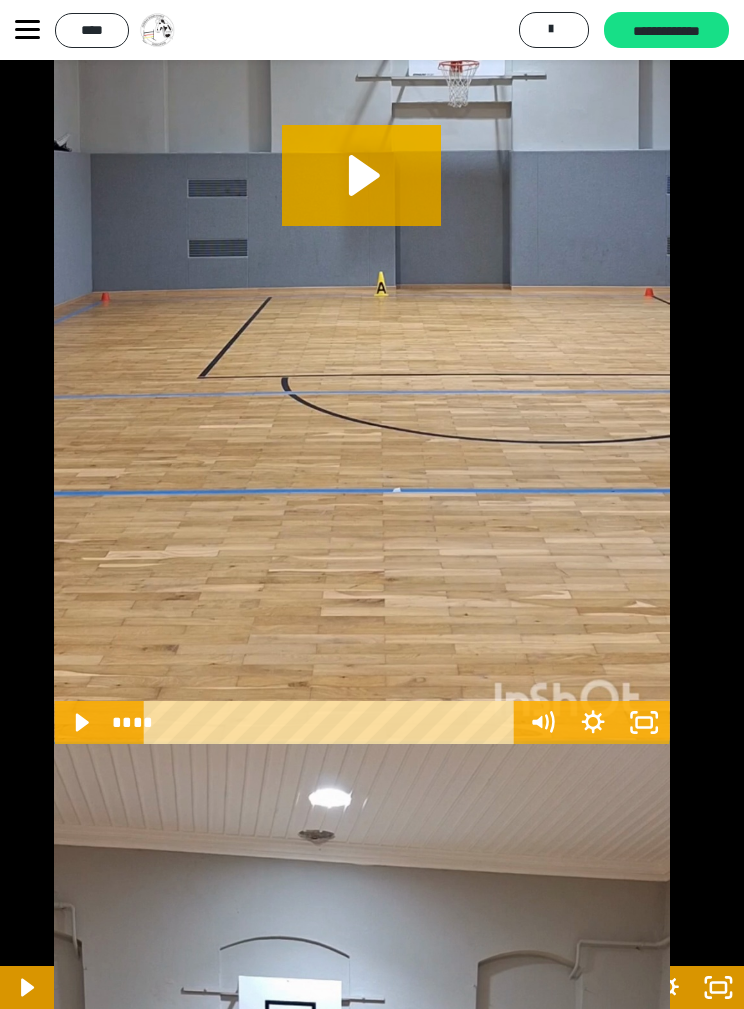 scroll, scrollTop: 7417, scrollLeft: 10, axis: both 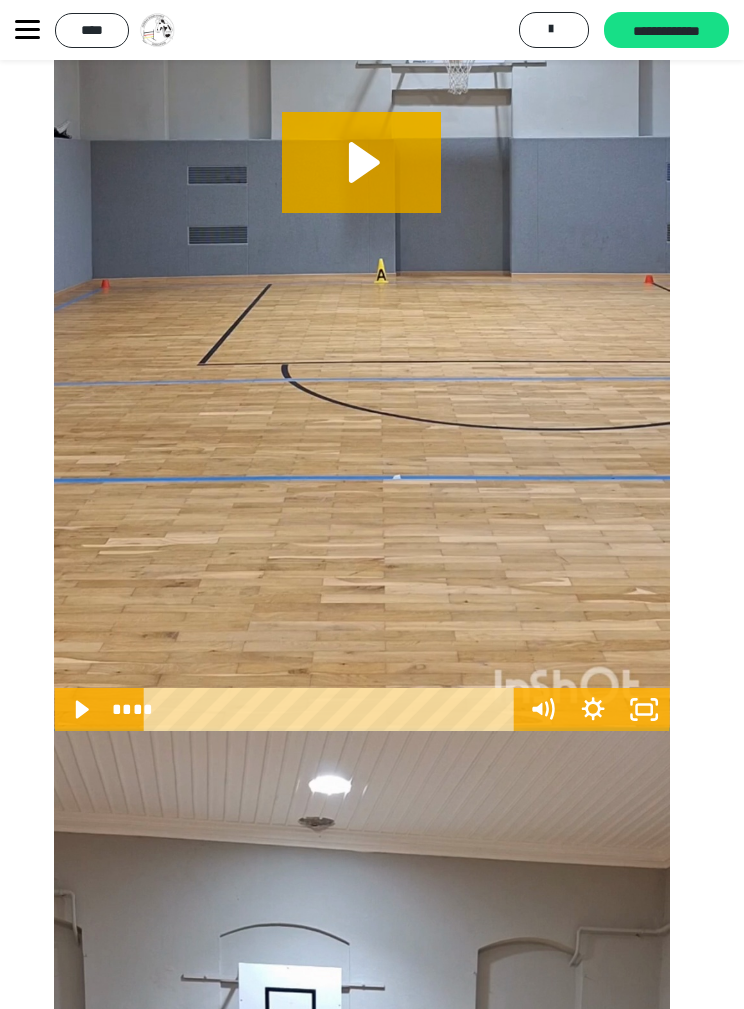 click 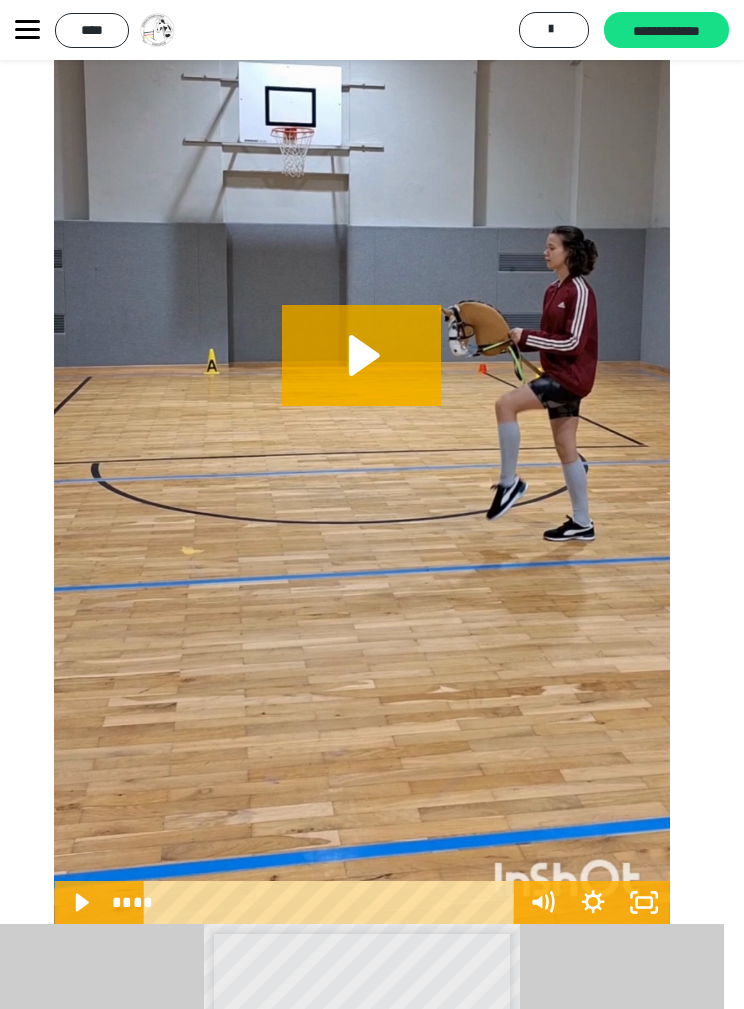 scroll, scrollTop: 8319, scrollLeft: 10, axis: both 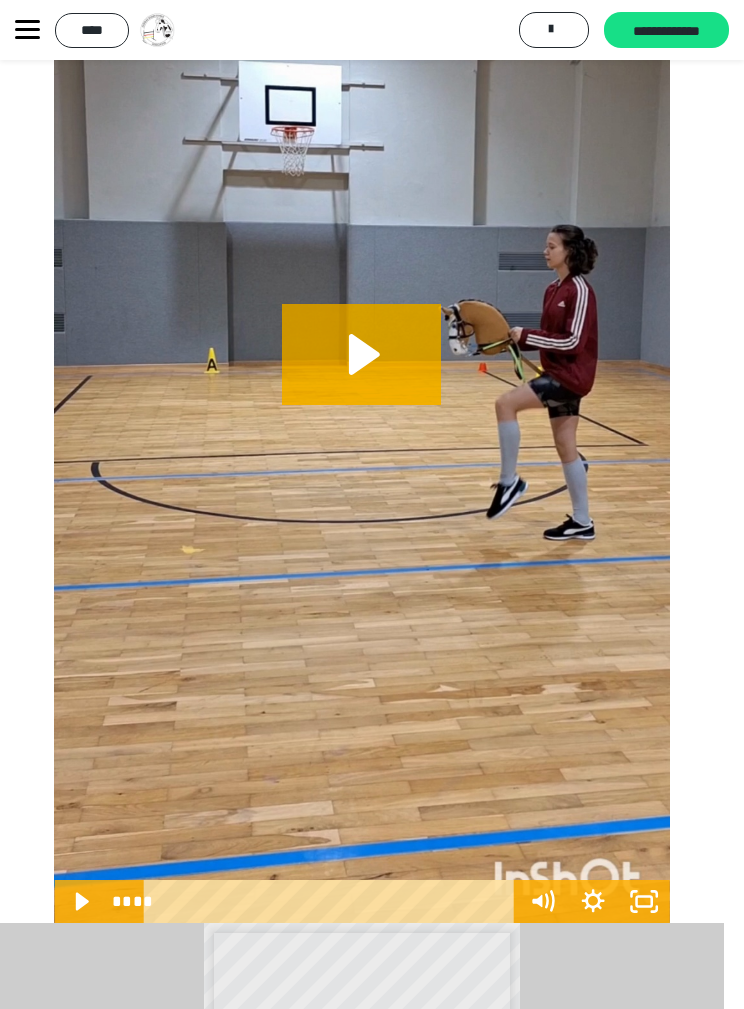 click 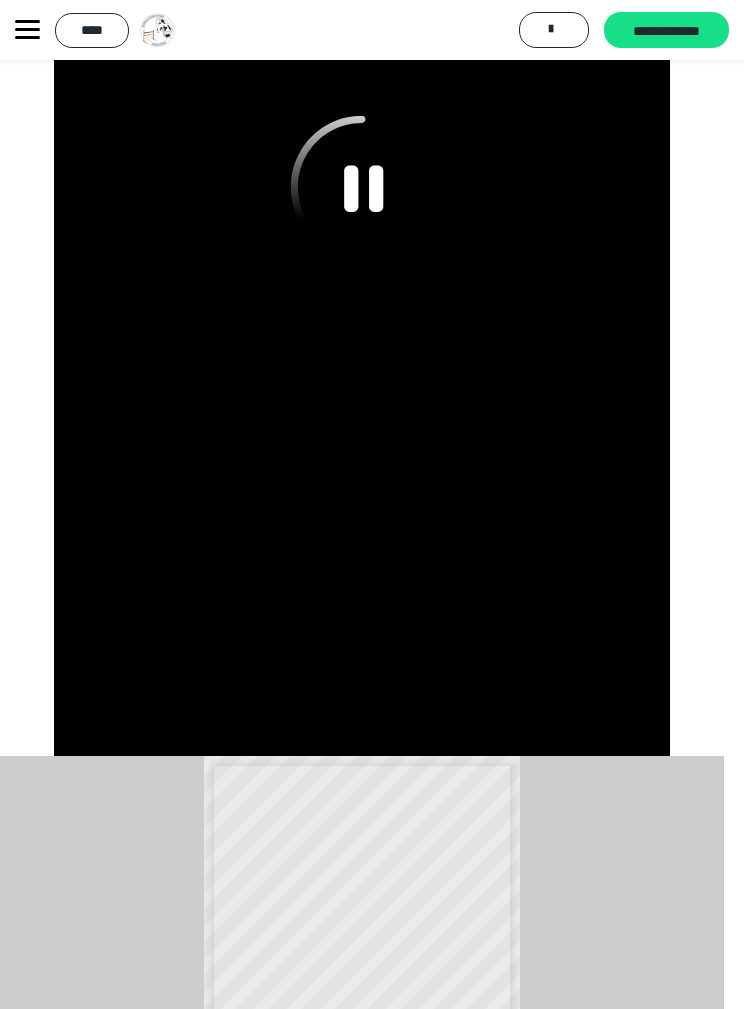 scroll, scrollTop: 8482, scrollLeft: 10, axis: both 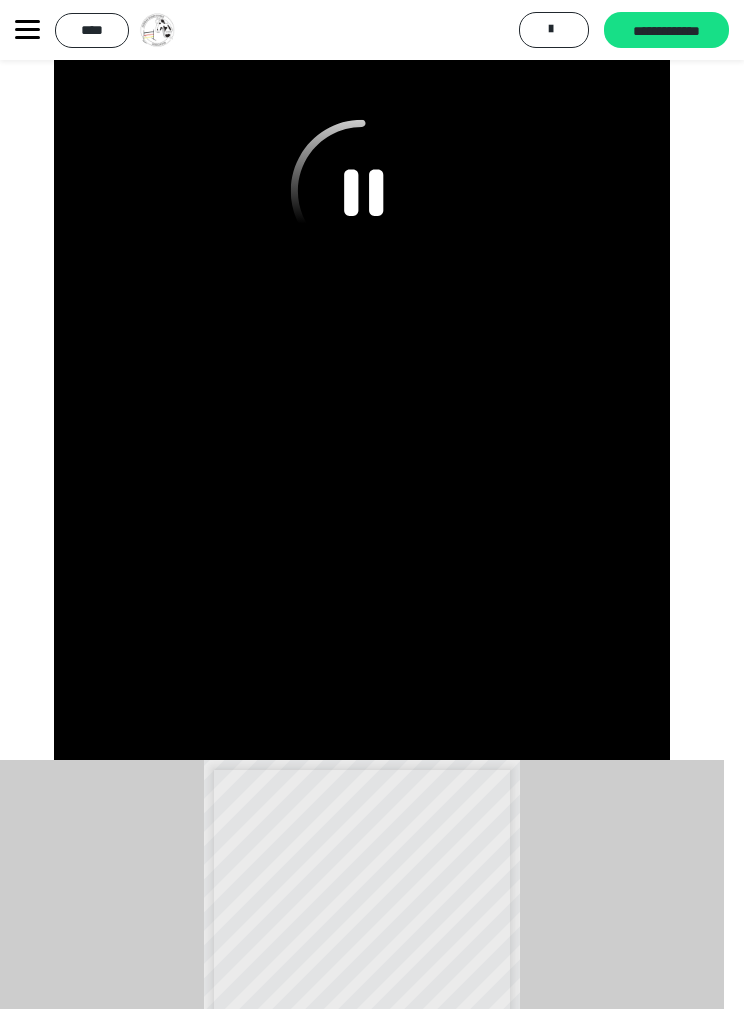 click 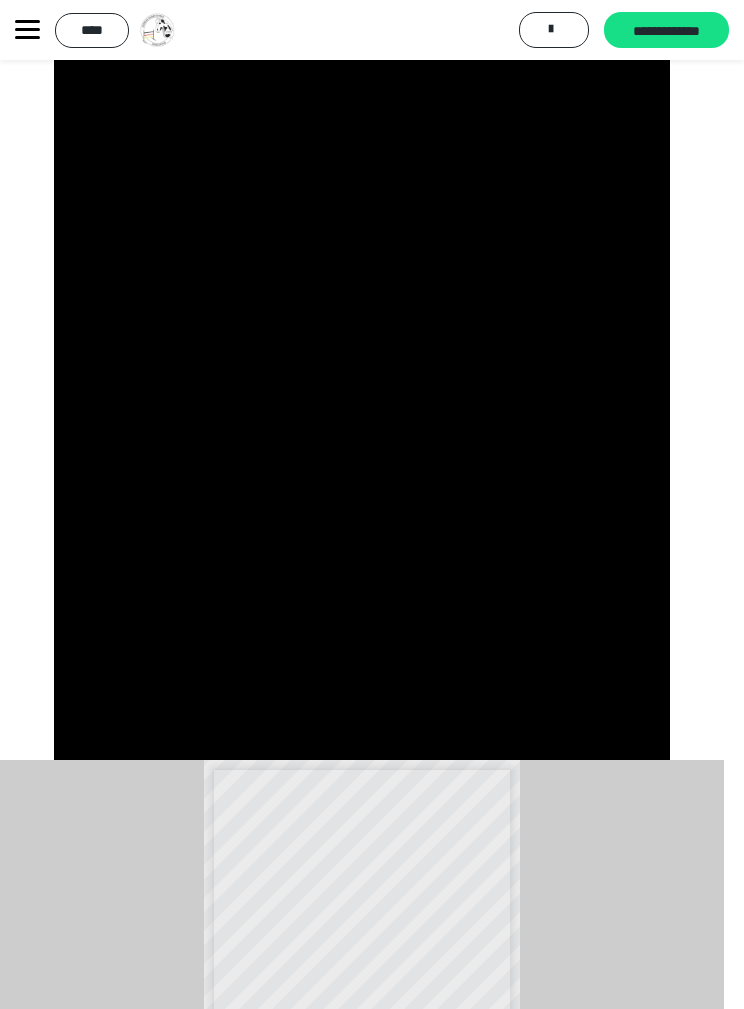 click at bounding box center (361, 213) 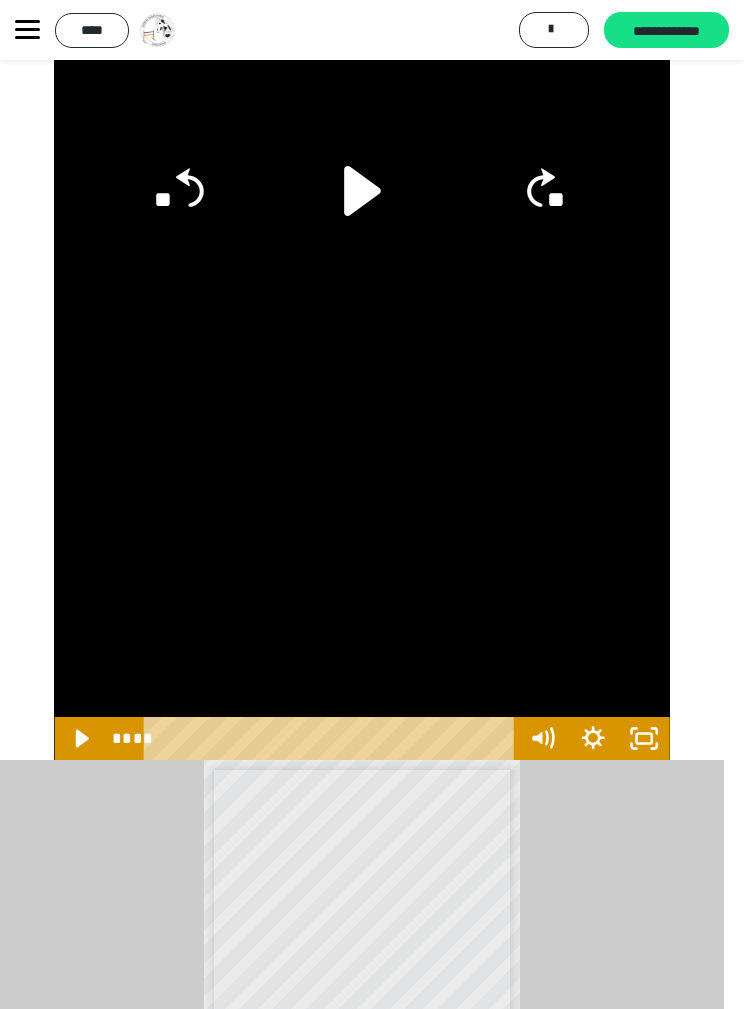 click 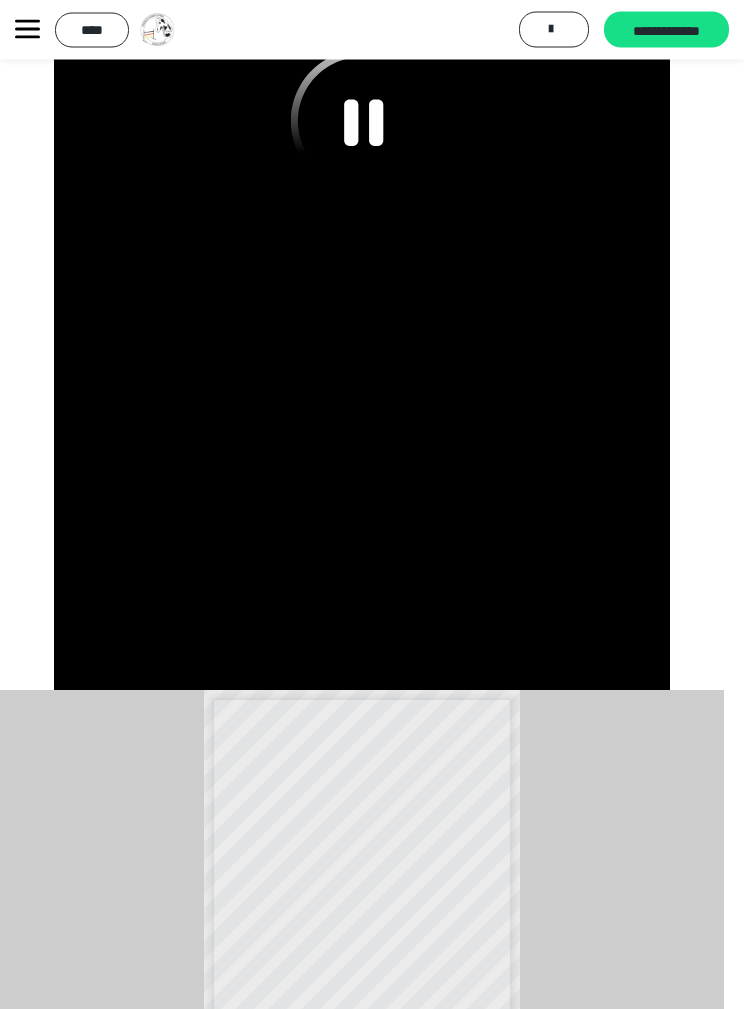 scroll, scrollTop: 8549, scrollLeft: 10, axis: both 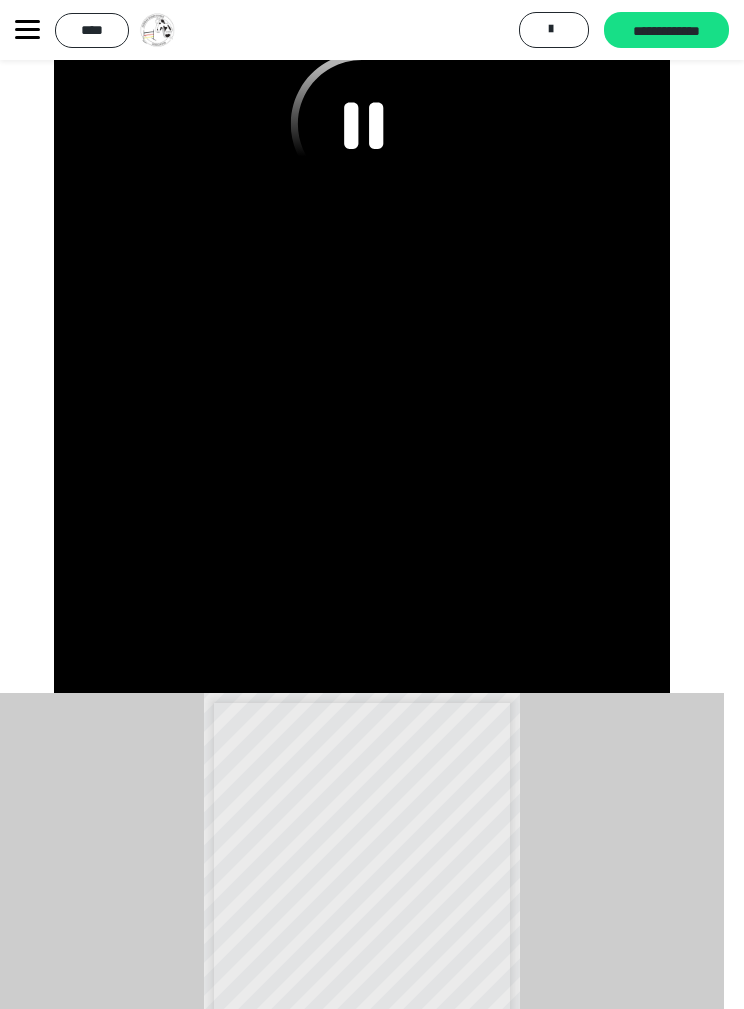 click 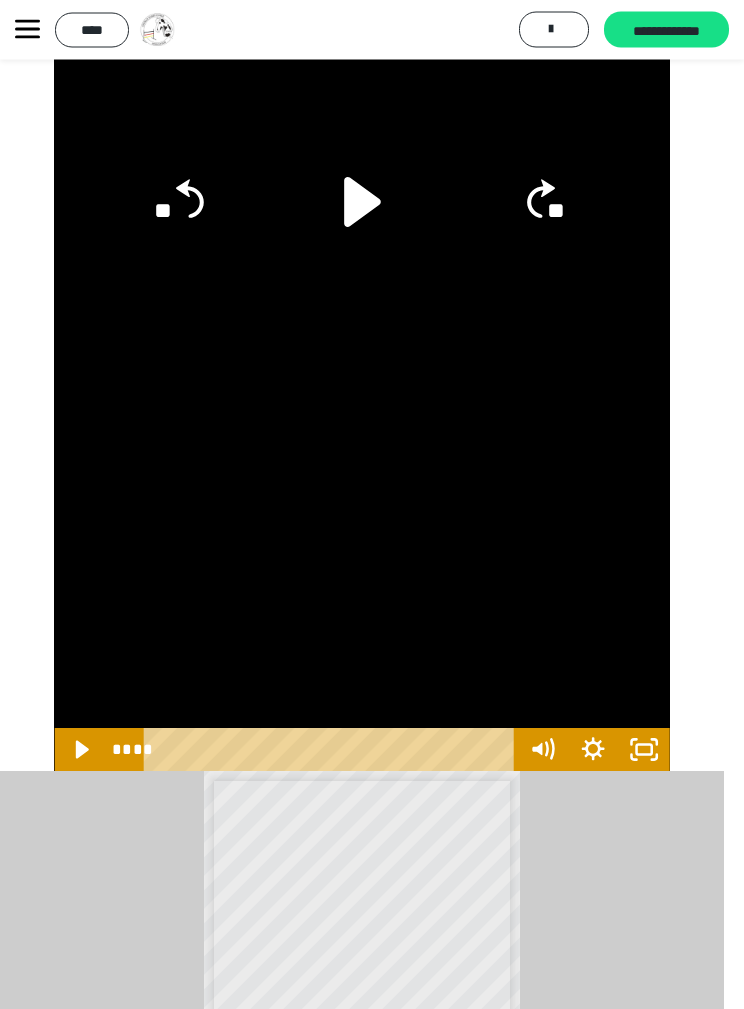scroll, scrollTop: 8475, scrollLeft: 10, axis: both 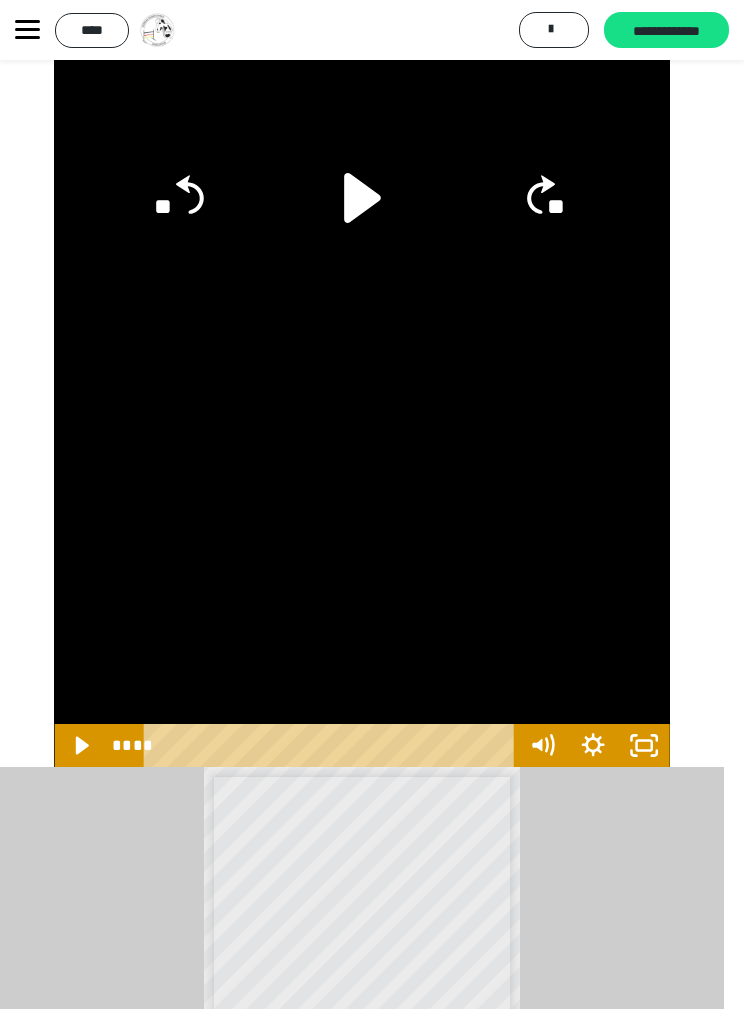 click on "**" 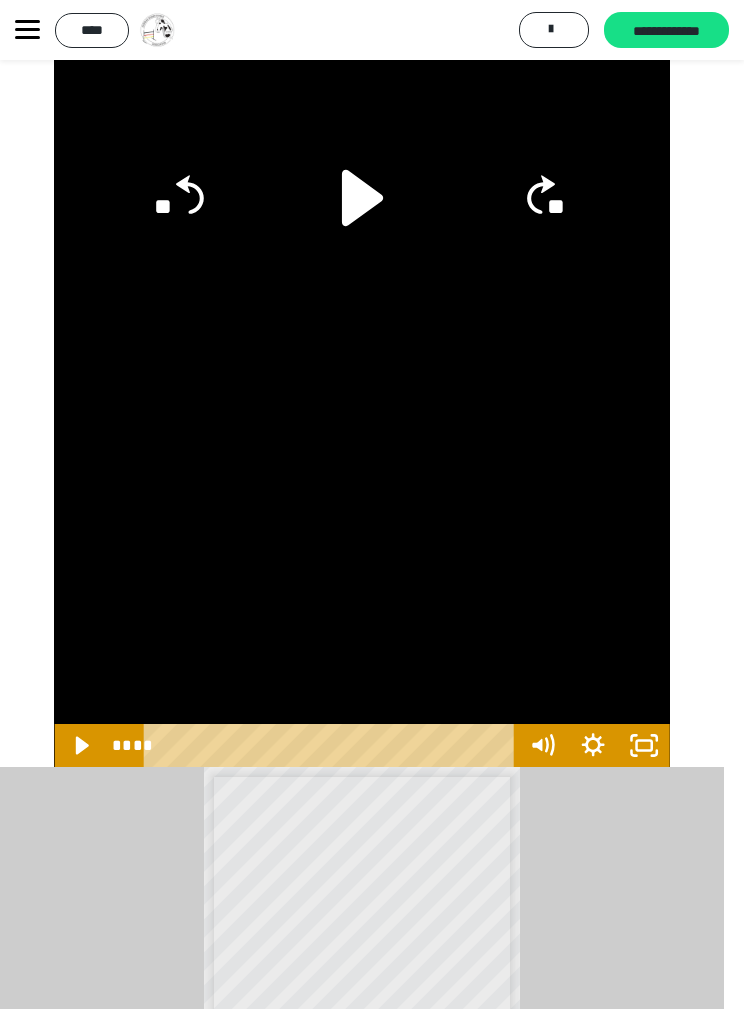 click 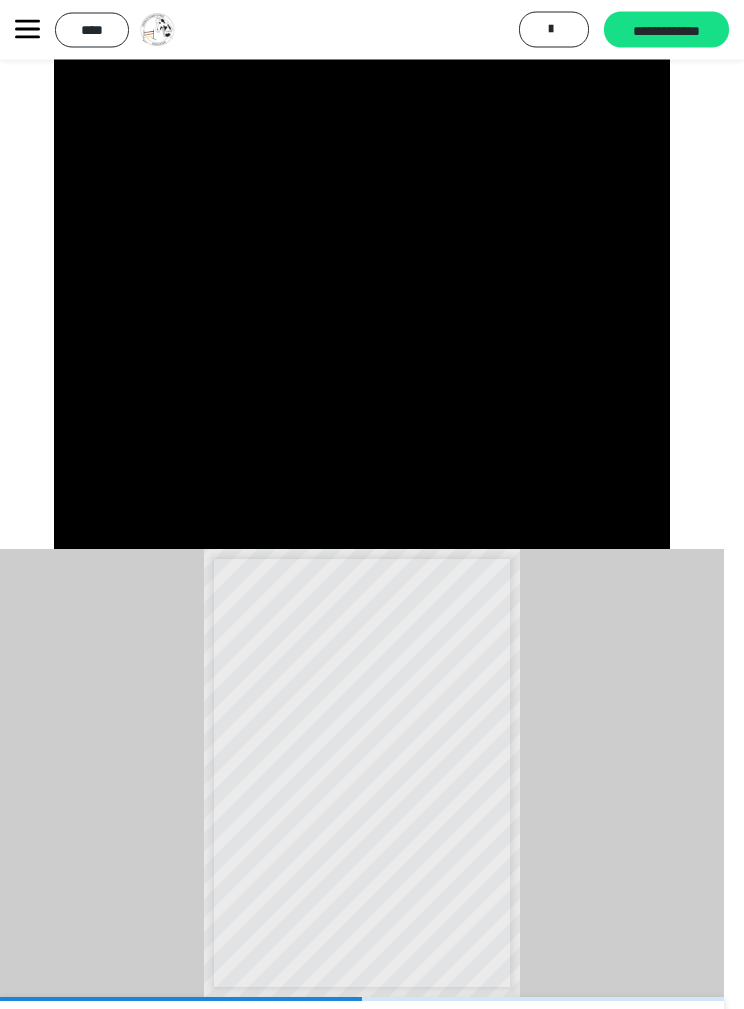 scroll, scrollTop: 8692, scrollLeft: 10, axis: both 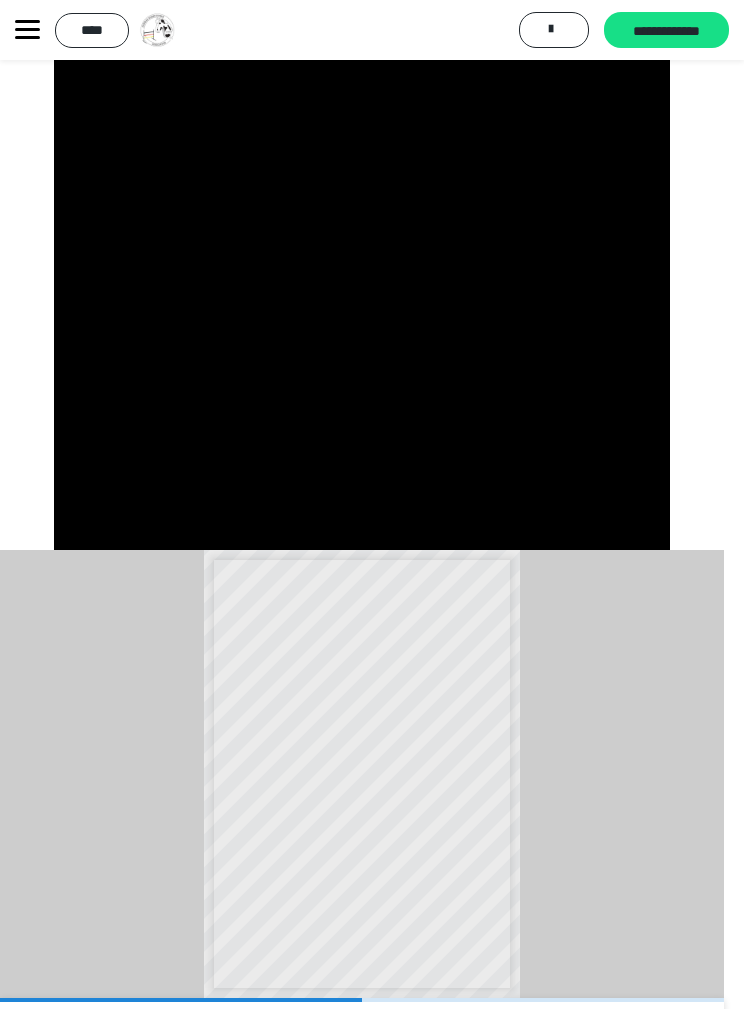 click 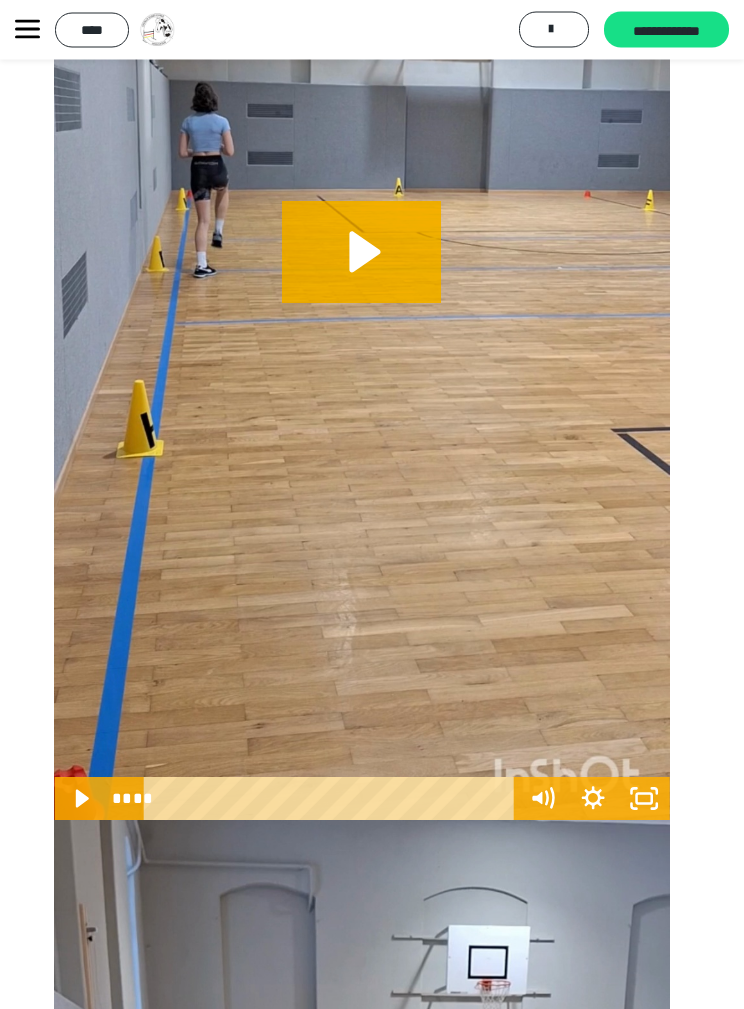click 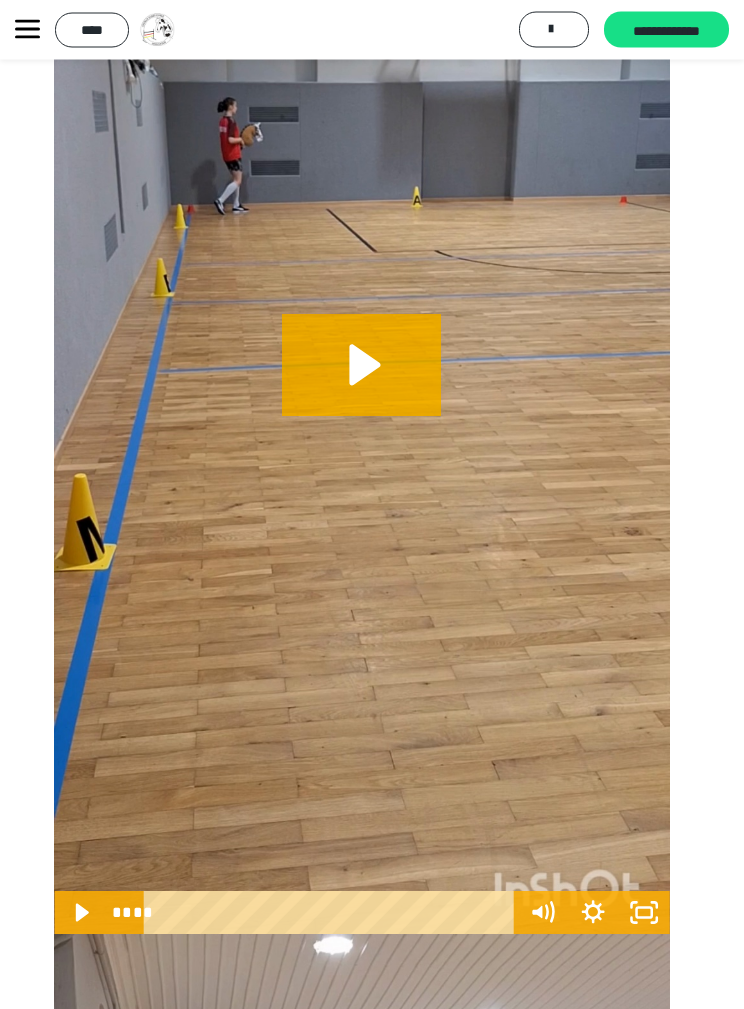 scroll, scrollTop: 11583, scrollLeft: 10, axis: both 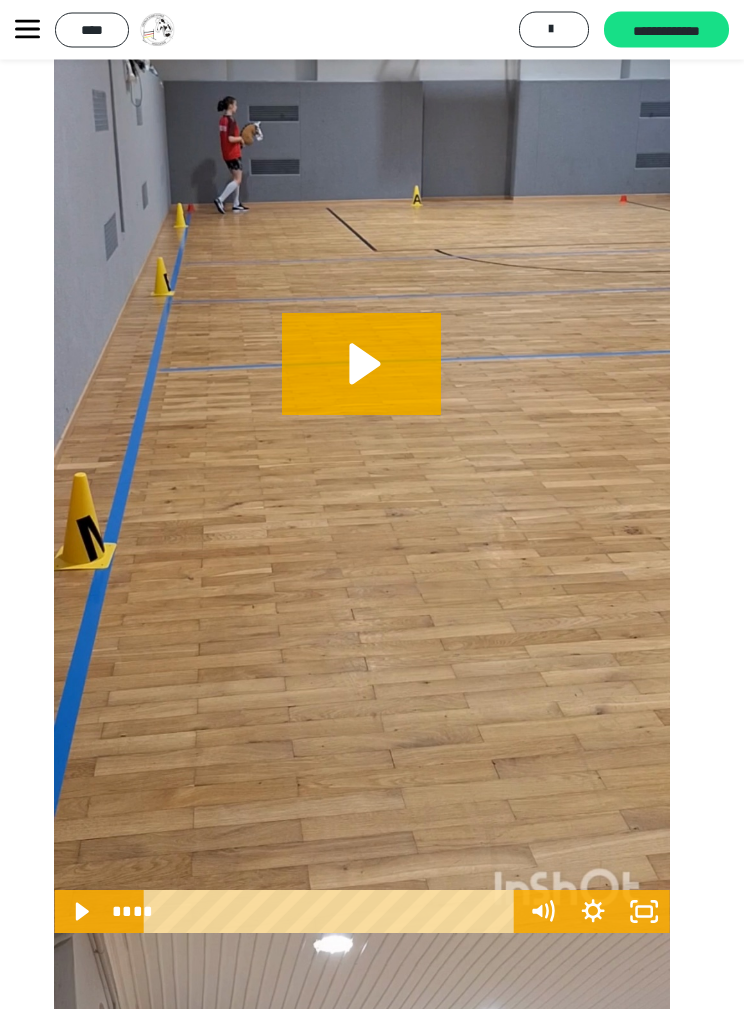 click 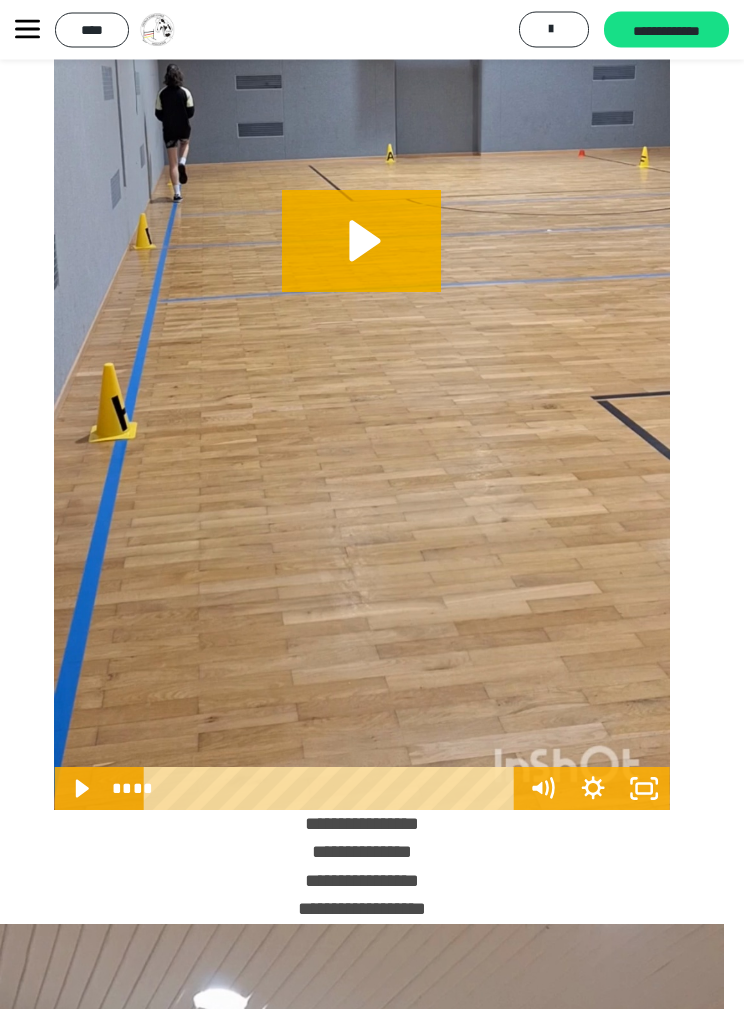 scroll, scrollTop: 12800, scrollLeft: 10, axis: both 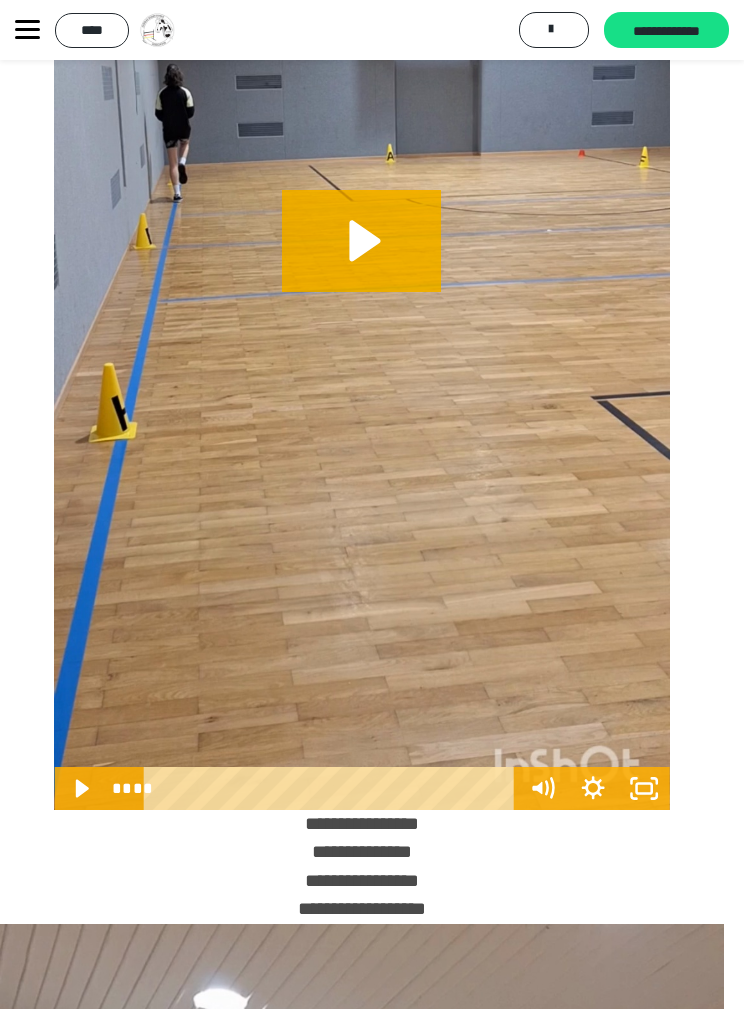 click 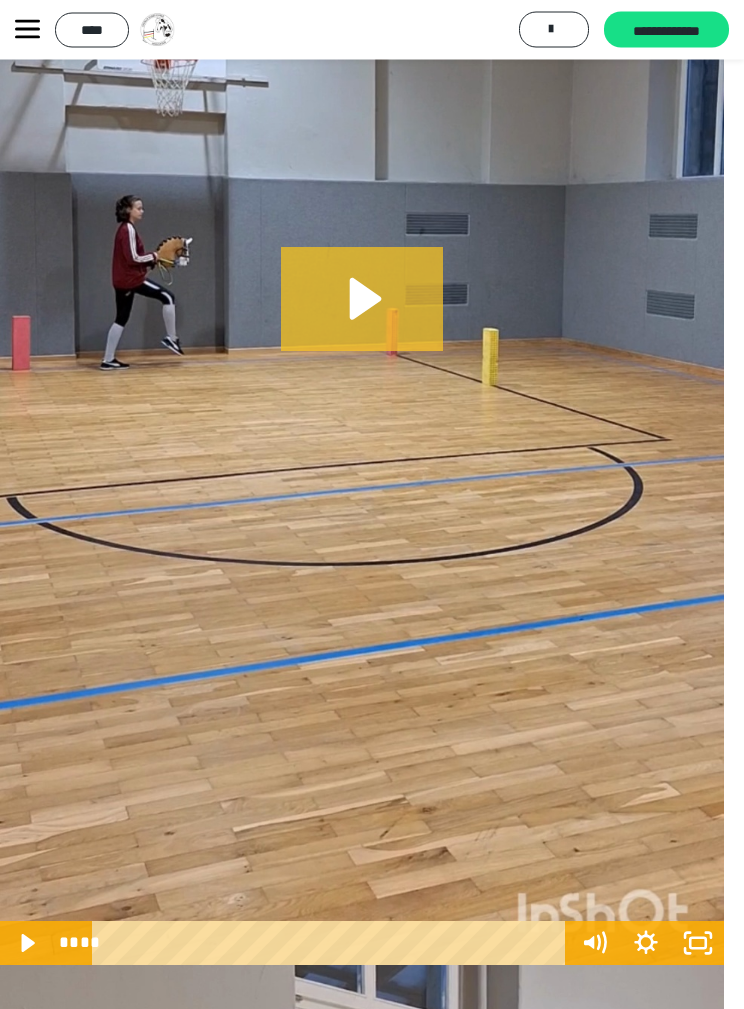 click 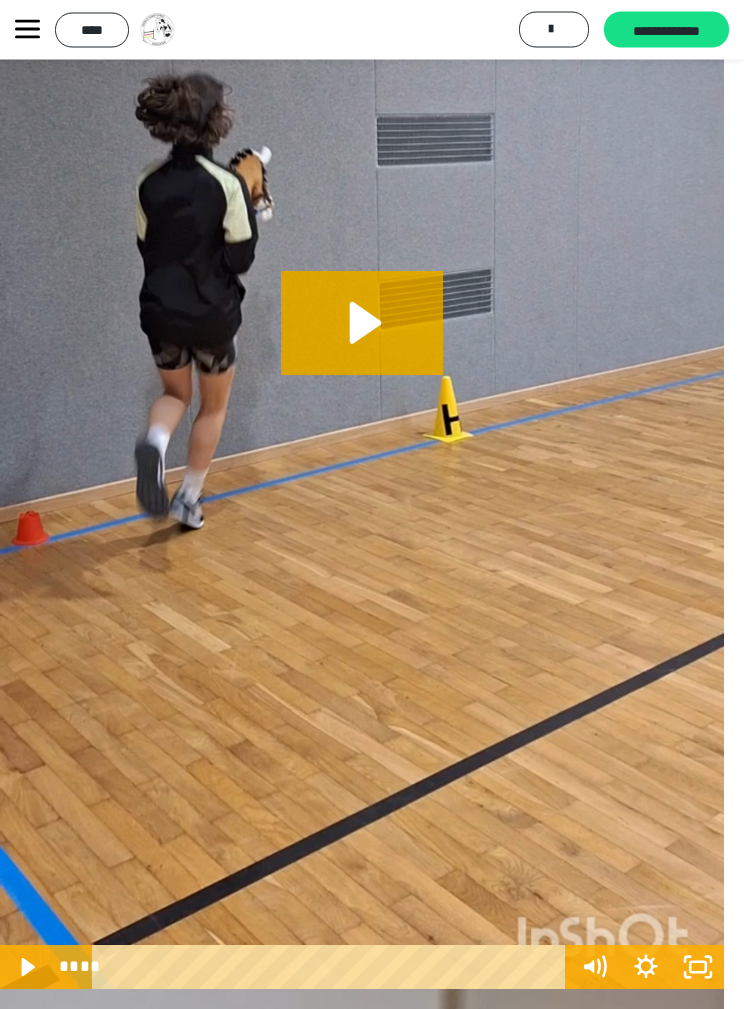 click 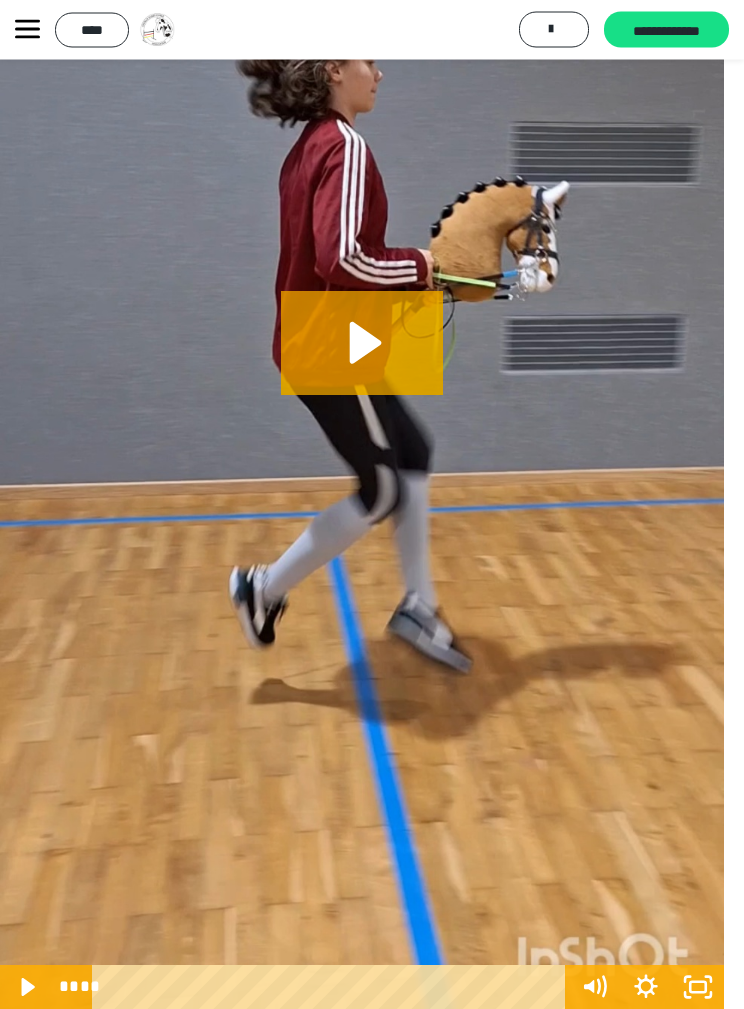 scroll, scrollTop: 16578, scrollLeft: 10, axis: both 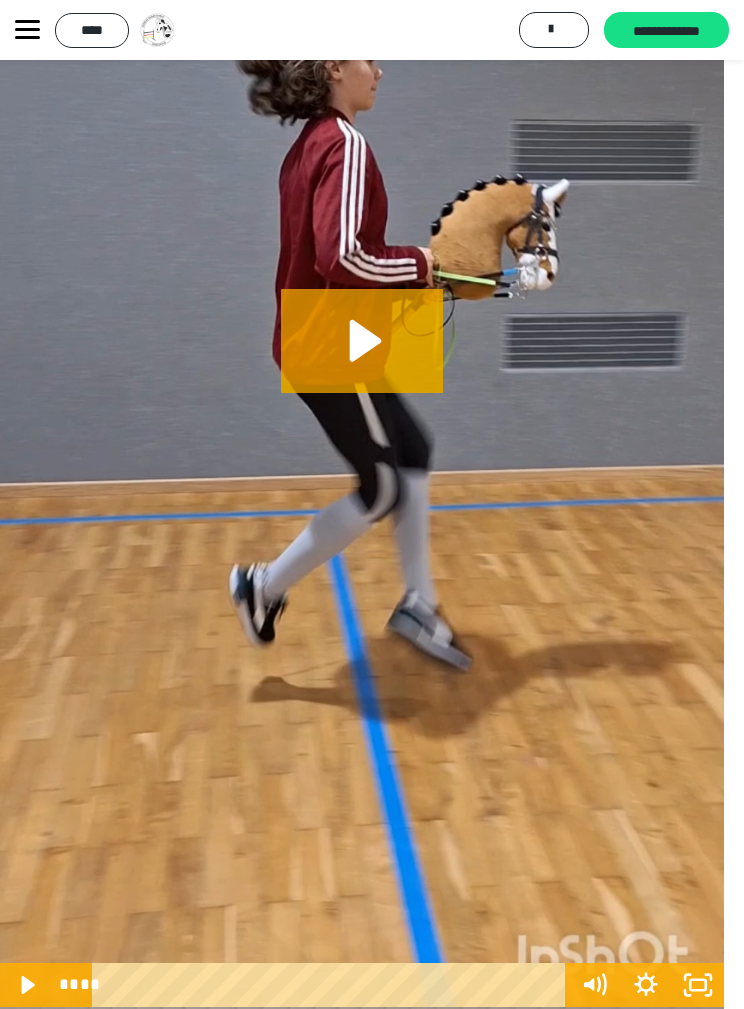 click 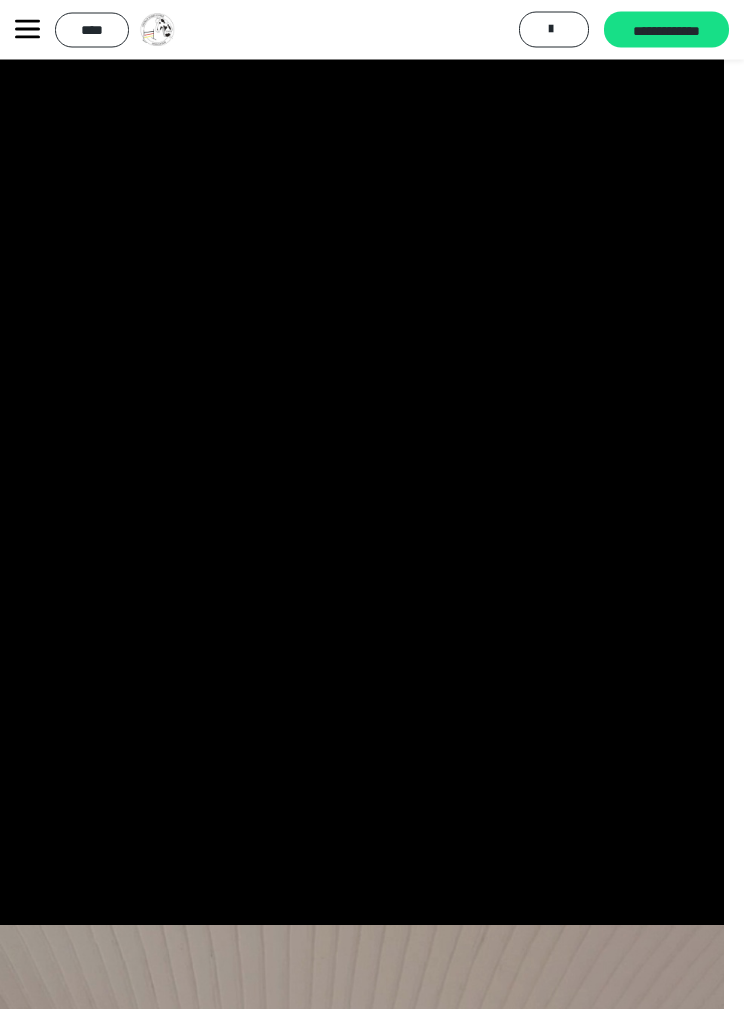 scroll, scrollTop: 16661, scrollLeft: 10, axis: both 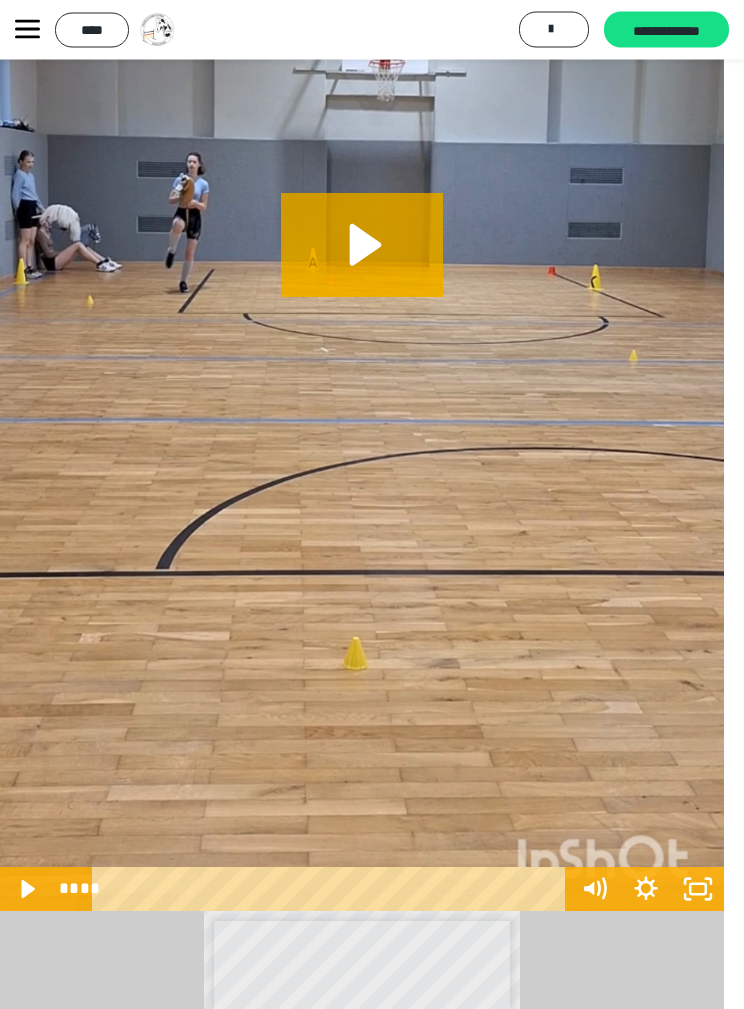 click 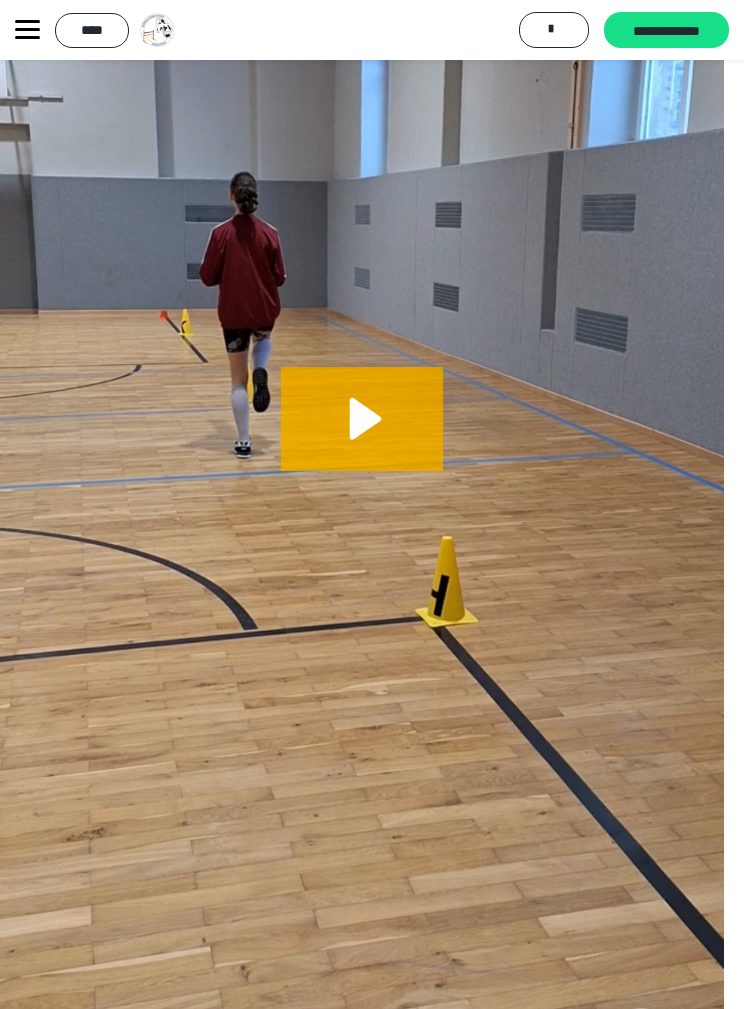 scroll, scrollTop: 20191, scrollLeft: 10, axis: both 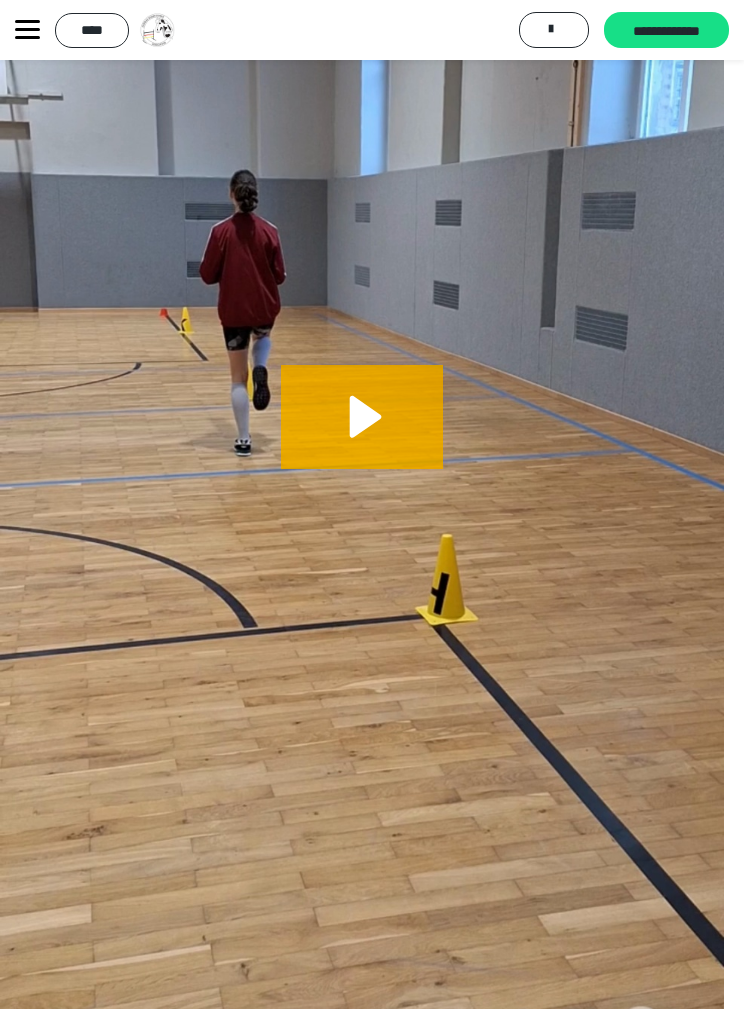 click 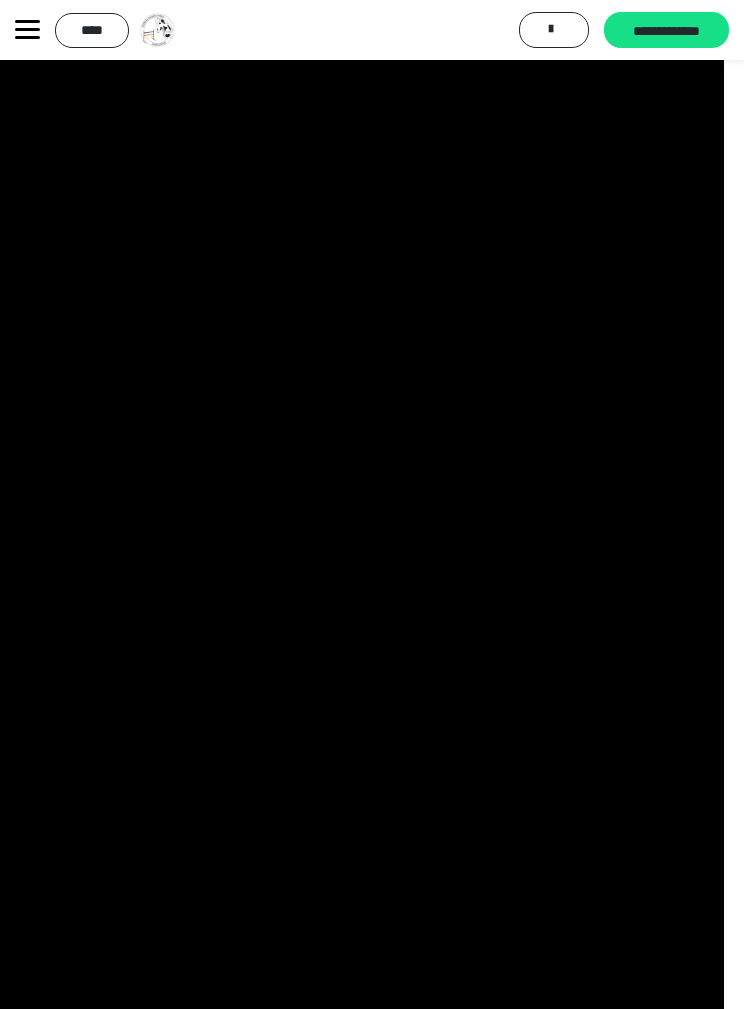 scroll, scrollTop: 20242, scrollLeft: 10, axis: both 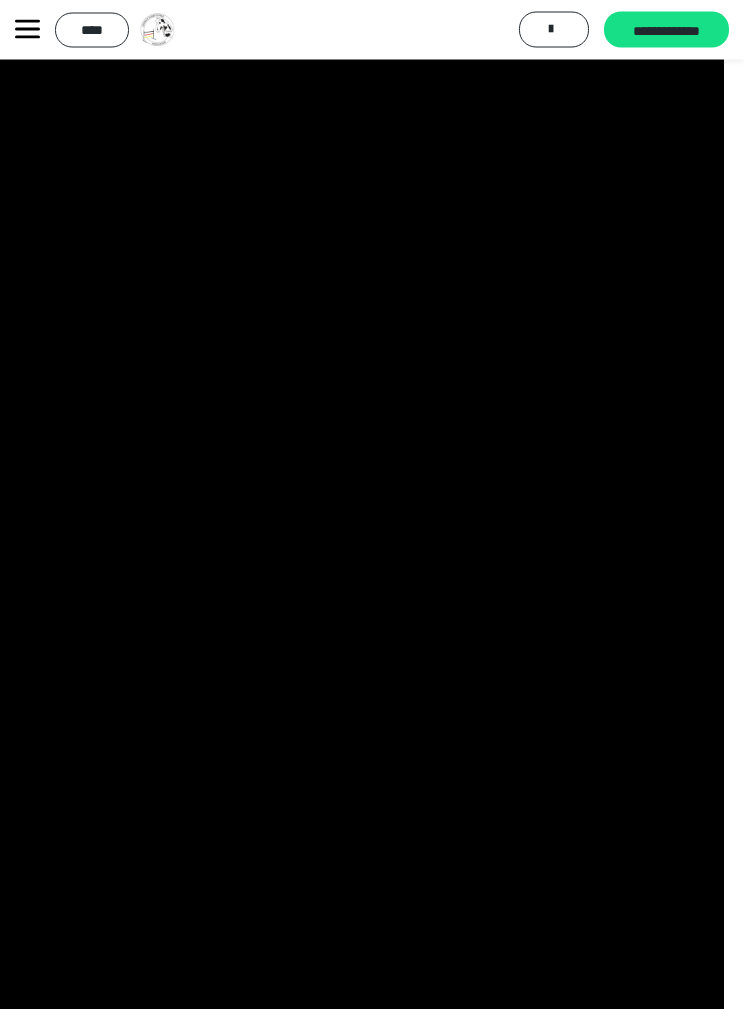 click at bounding box center (362, 387) 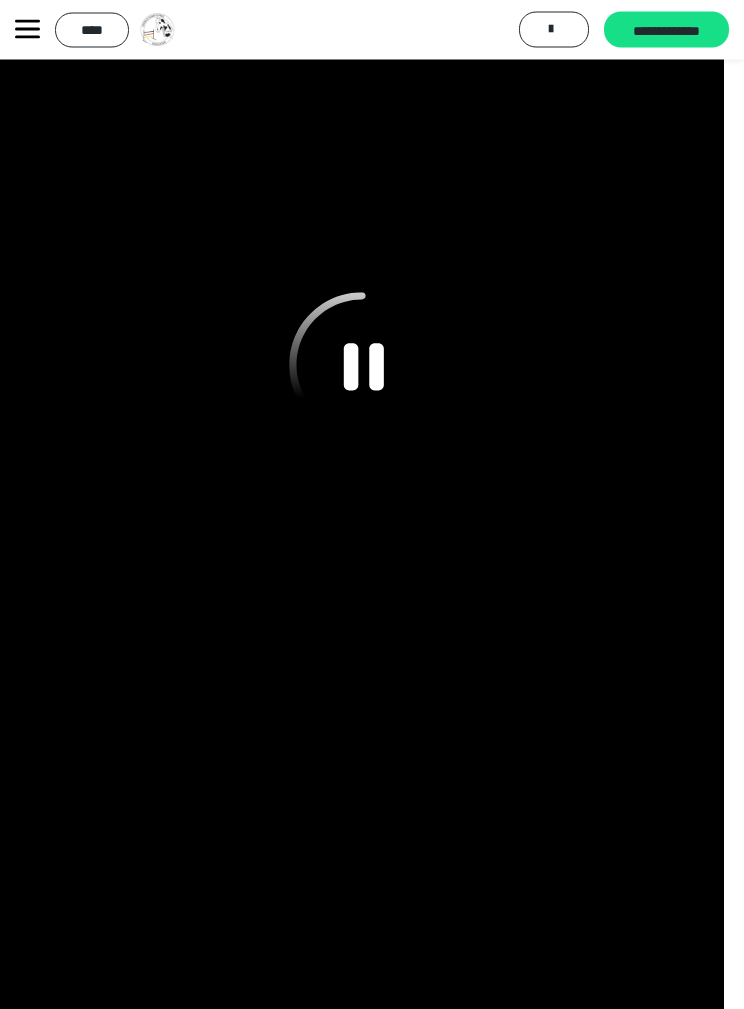 scroll, scrollTop: 20243, scrollLeft: 10, axis: both 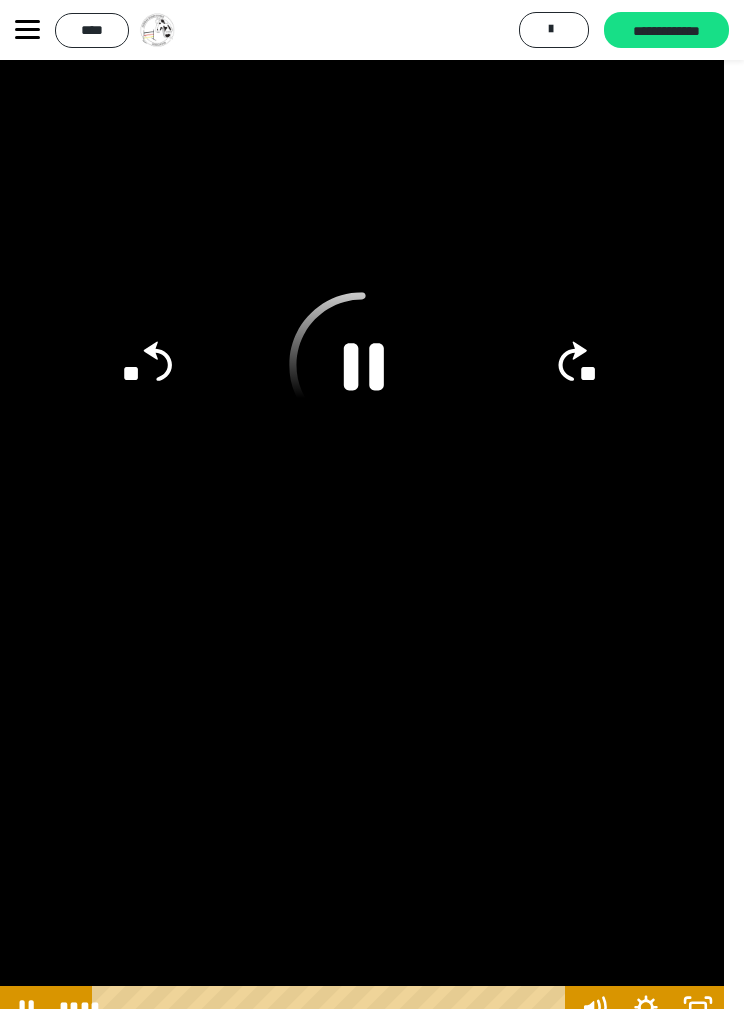 click 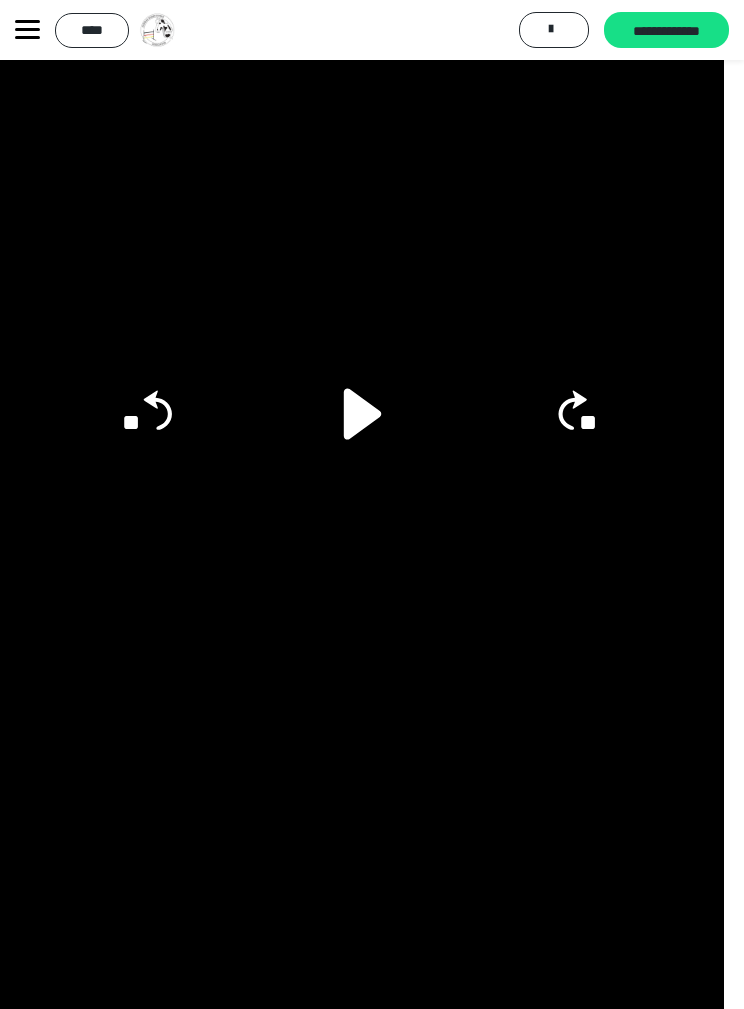scroll, scrollTop: 20188, scrollLeft: 10, axis: both 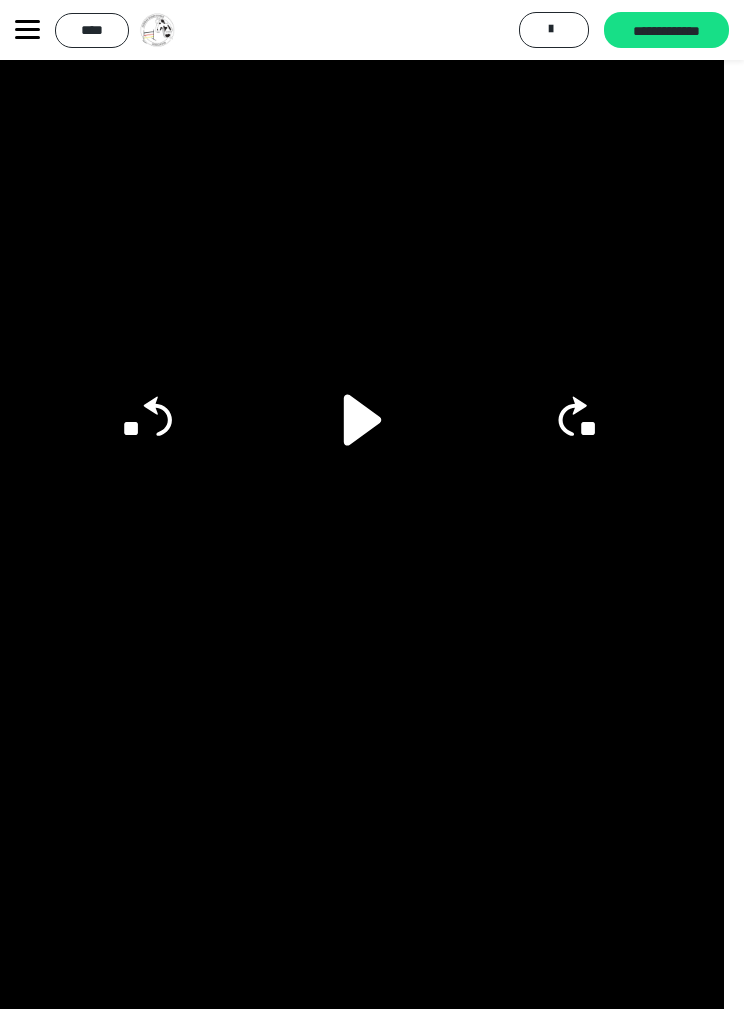 click 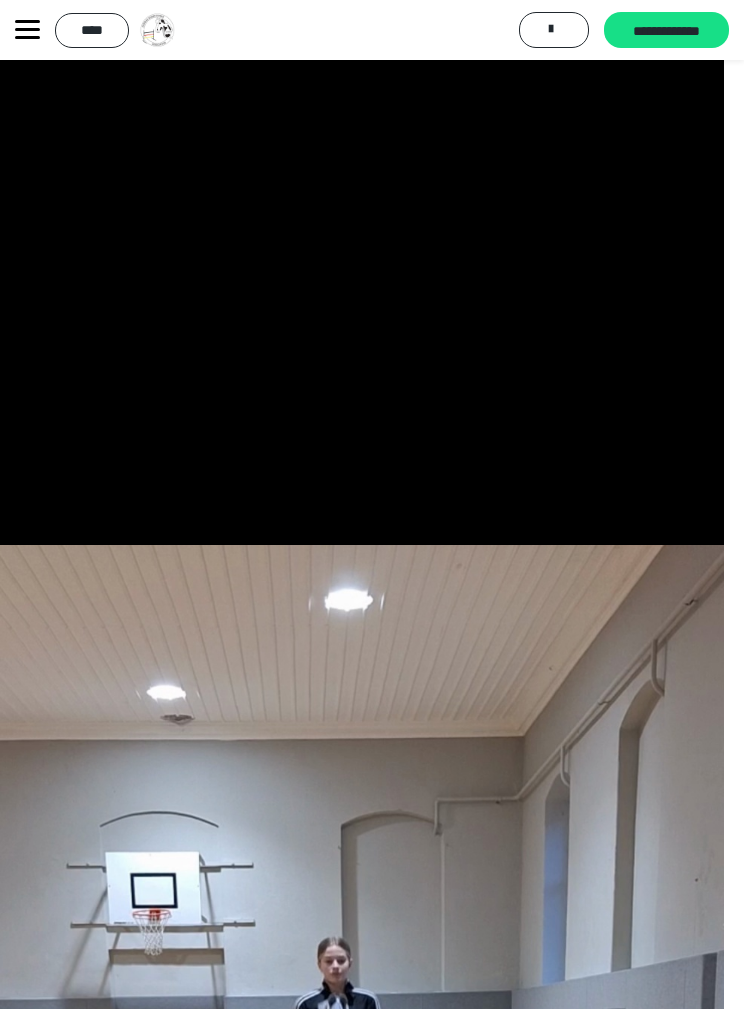 scroll, scrollTop: 20503, scrollLeft: 10, axis: both 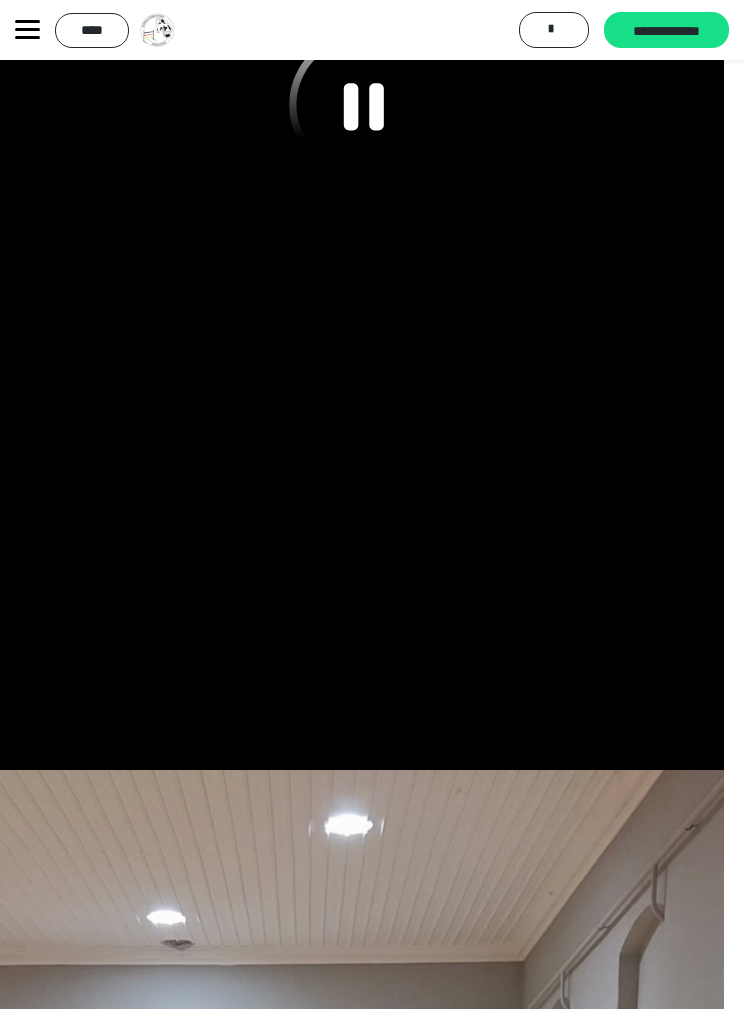 click 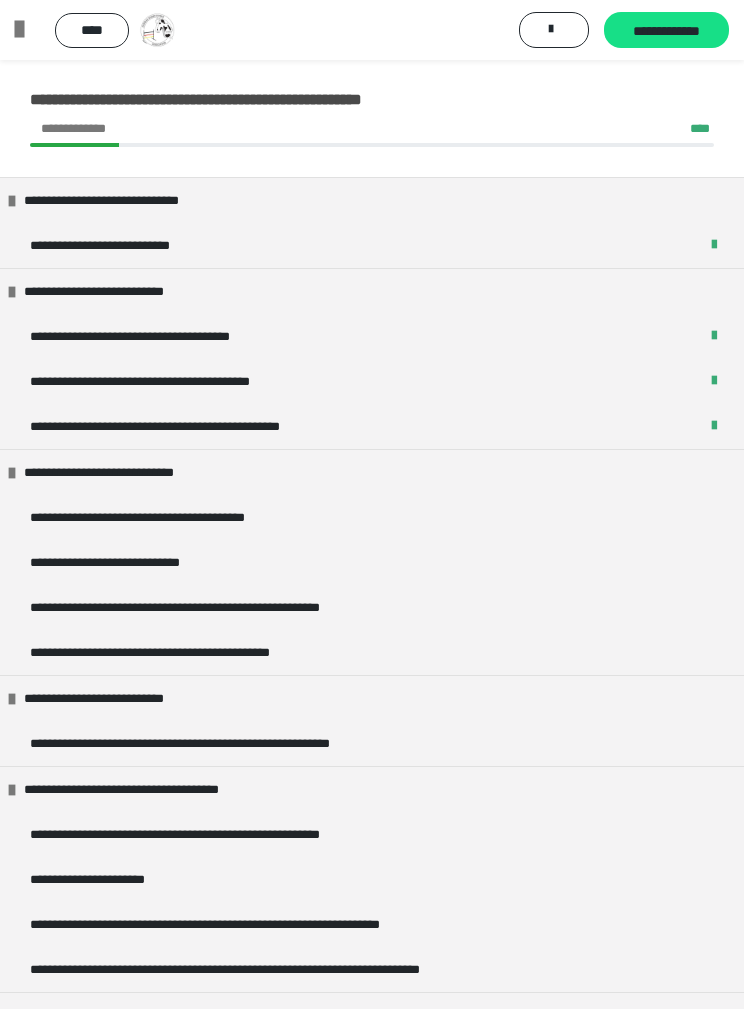 scroll, scrollTop: 0, scrollLeft: 0, axis: both 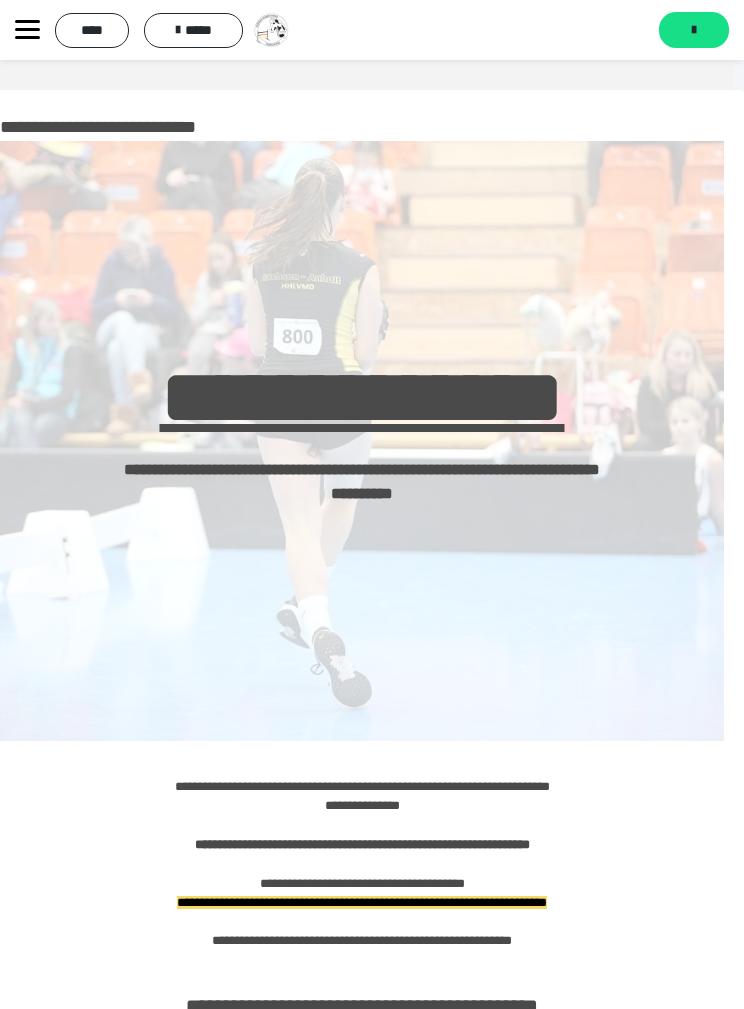 click on "**********" at bounding box center (372, 30) 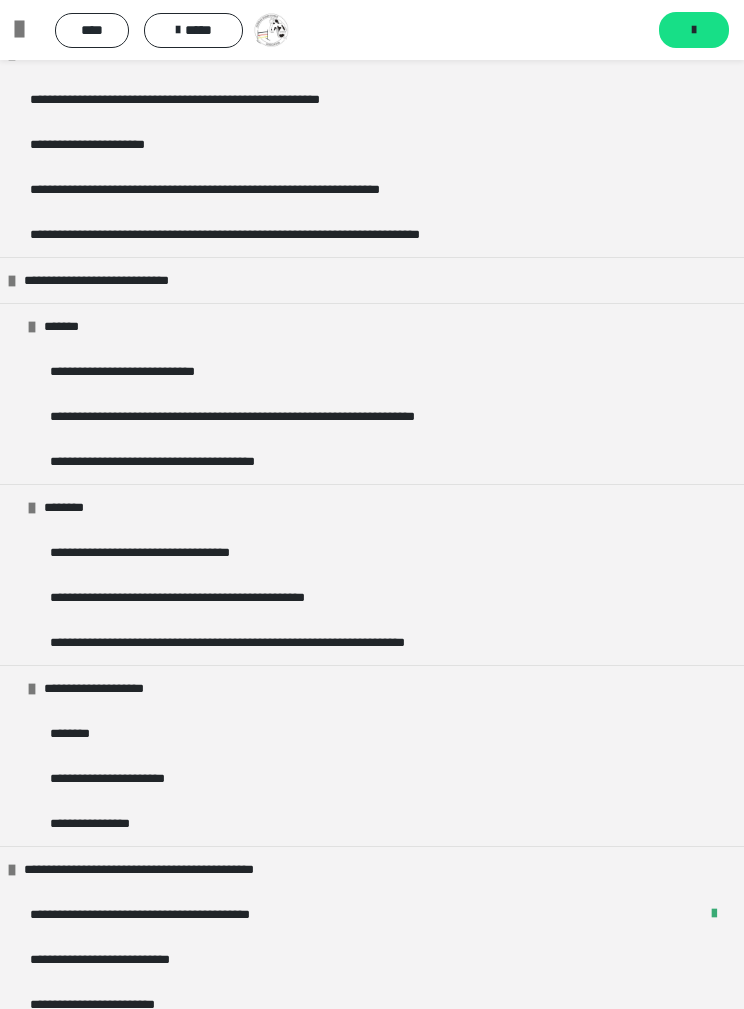 scroll, scrollTop: 726, scrollLeft: 0, axis: vertical 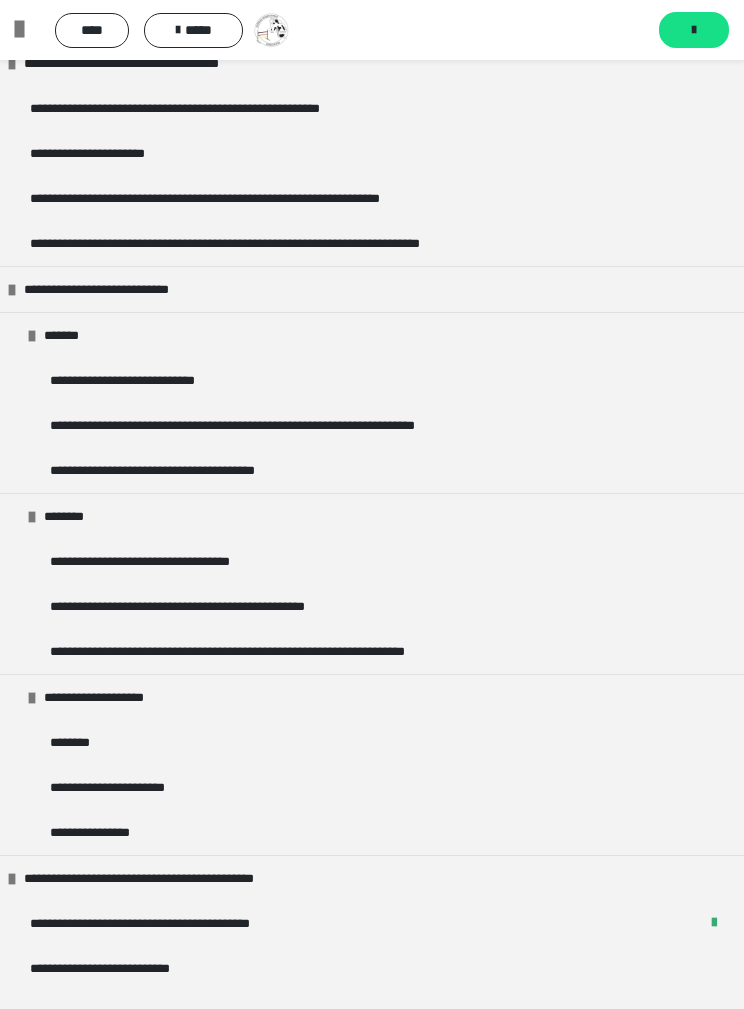 click on "**********" at bounding box center (152, 380) 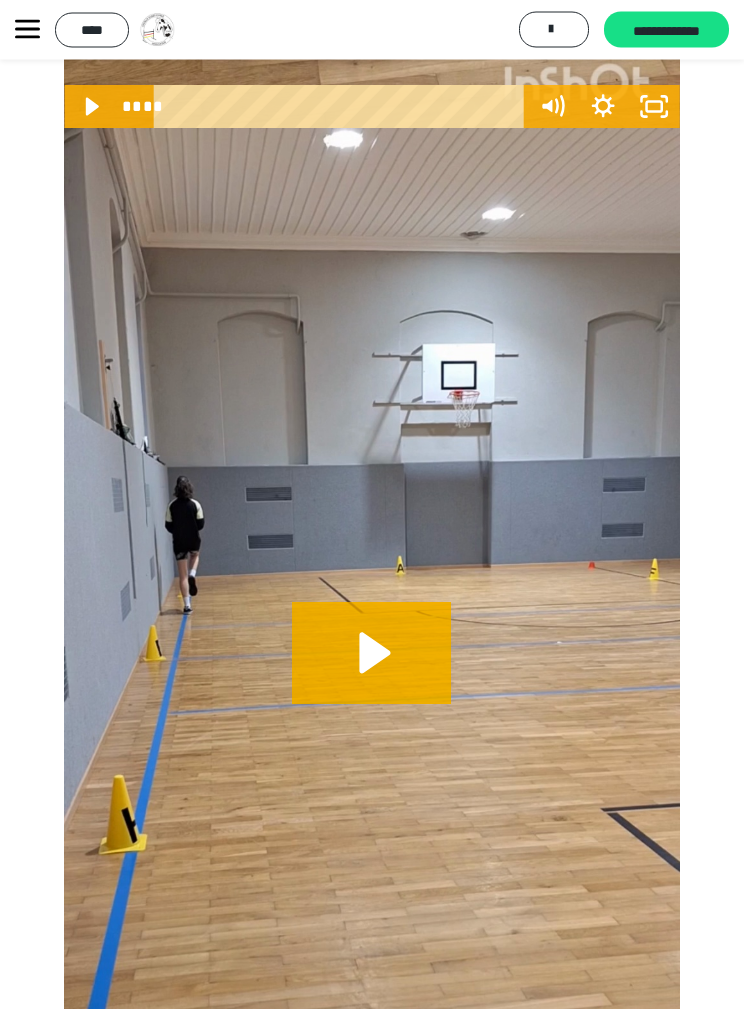 scroll, scrollTop: 12420, scrollLeft: 0, axis: vertical 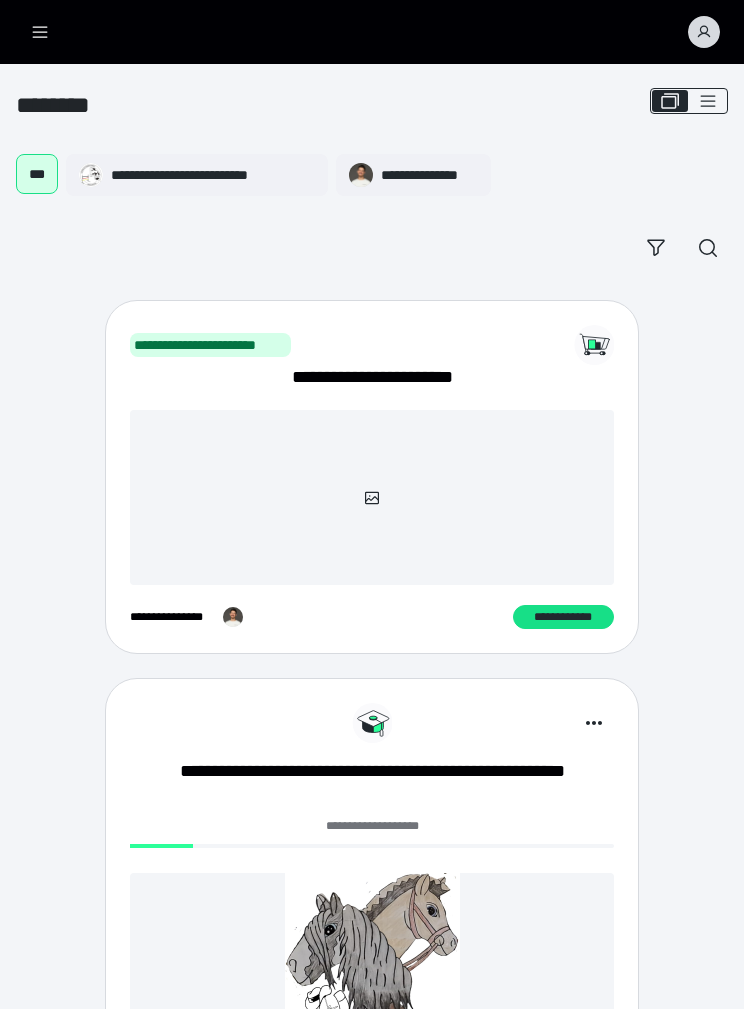 click on "**********" at bounding box center (372, 784) 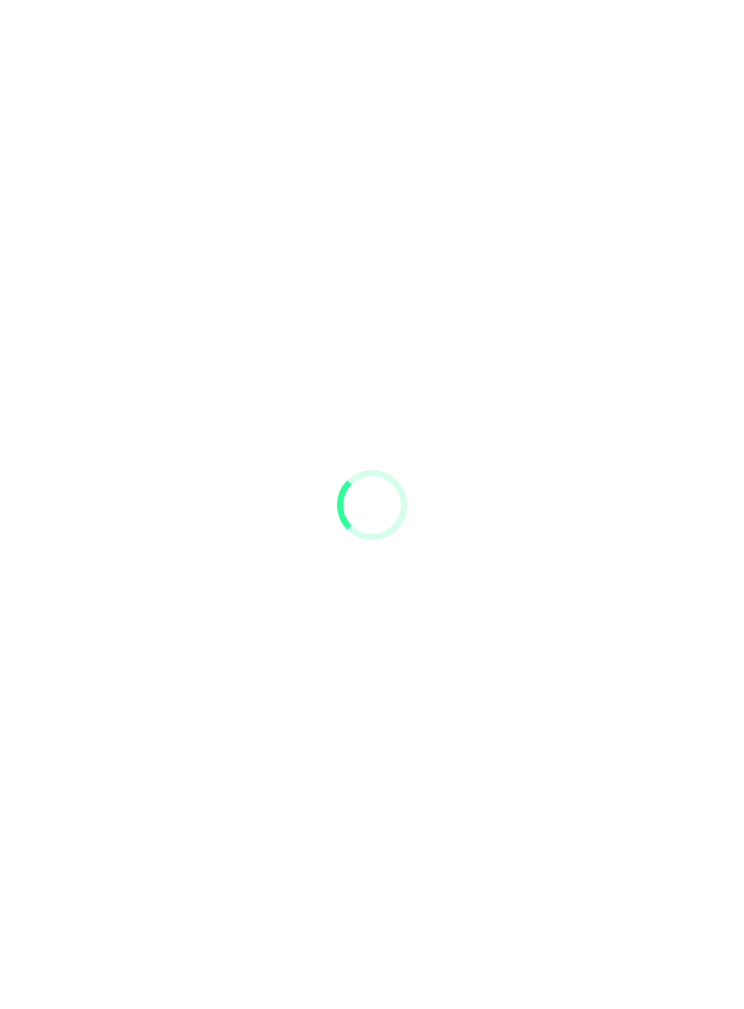 scroll, scrollTop: 0, scrollLeft: 0, axis: both 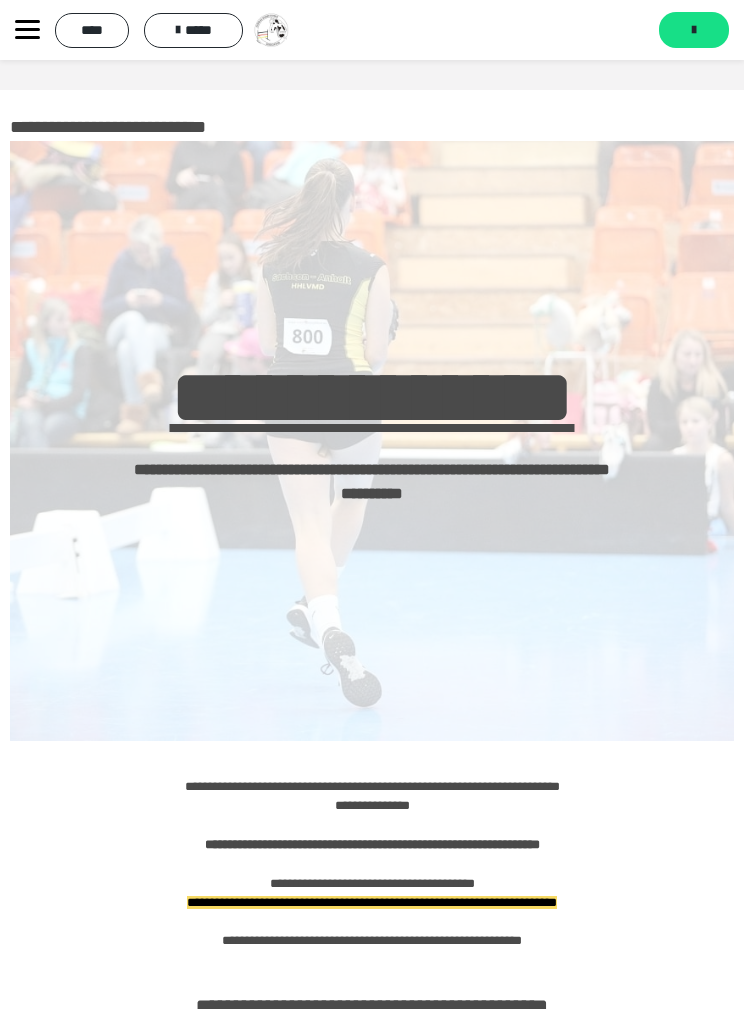 click 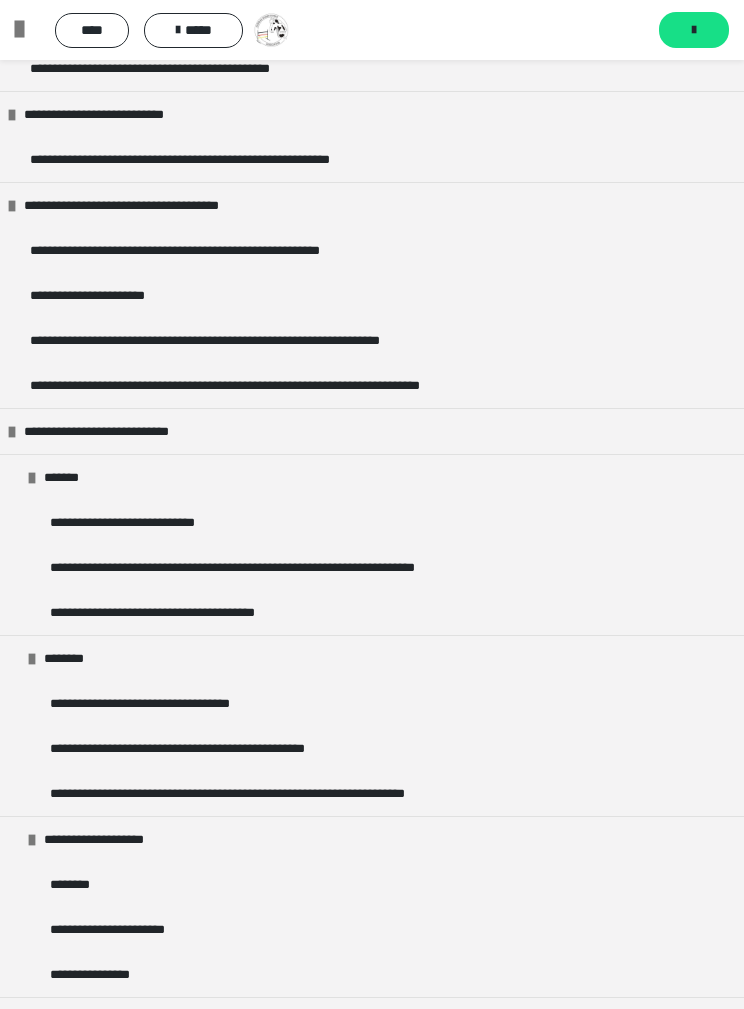 scroll, scrollTop: 578, scrollLeft: 0, axis: vertical 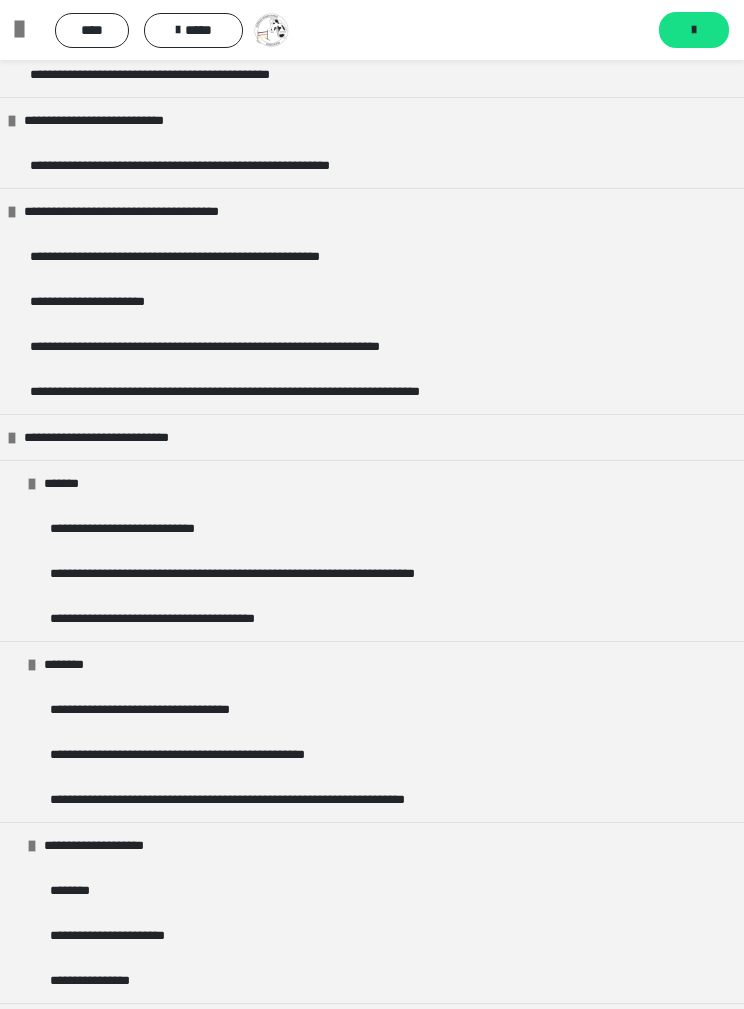click on "**********" at bounding box center [152, 528] 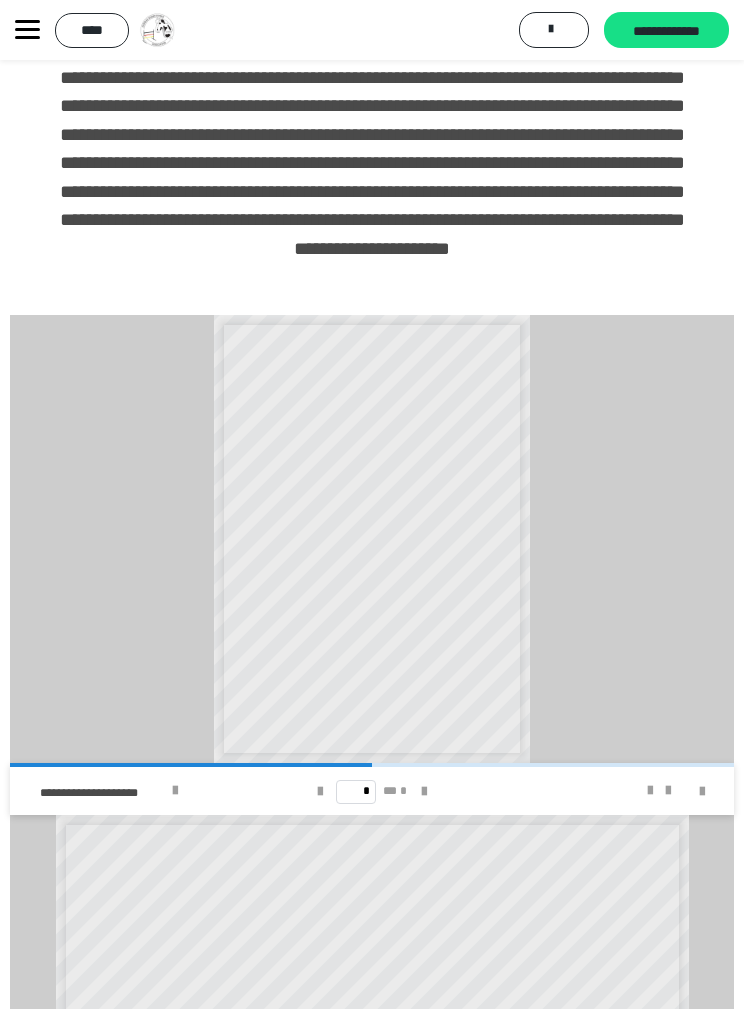 scroll, scrollTop: 7362, scrollLeft: 0, axis: vertical 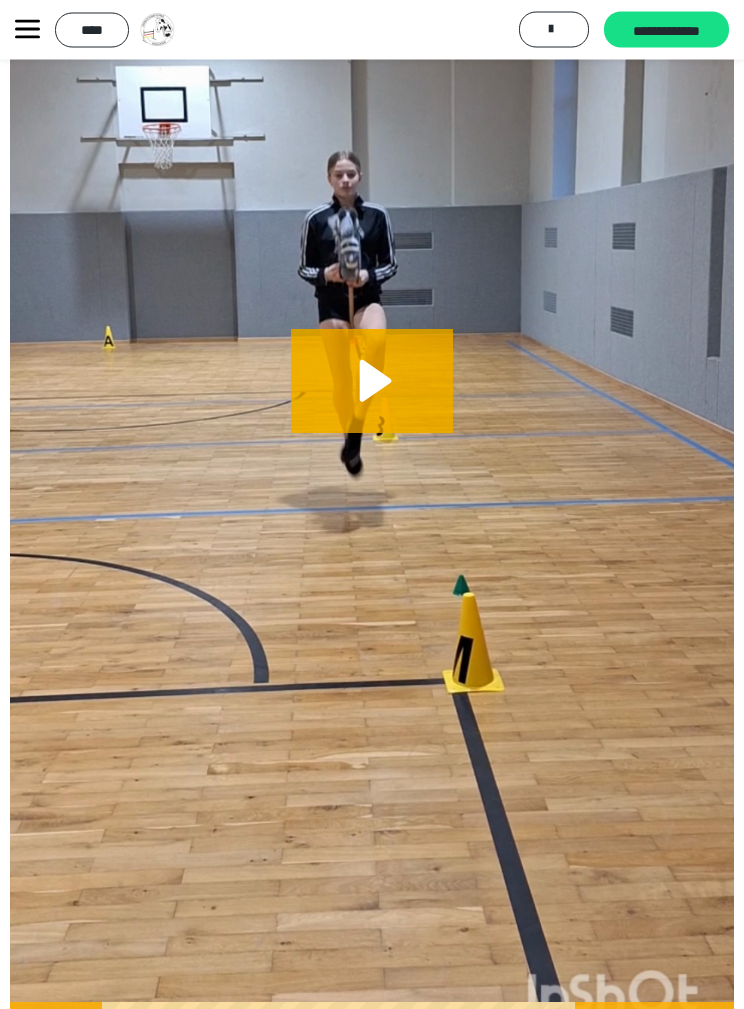 click 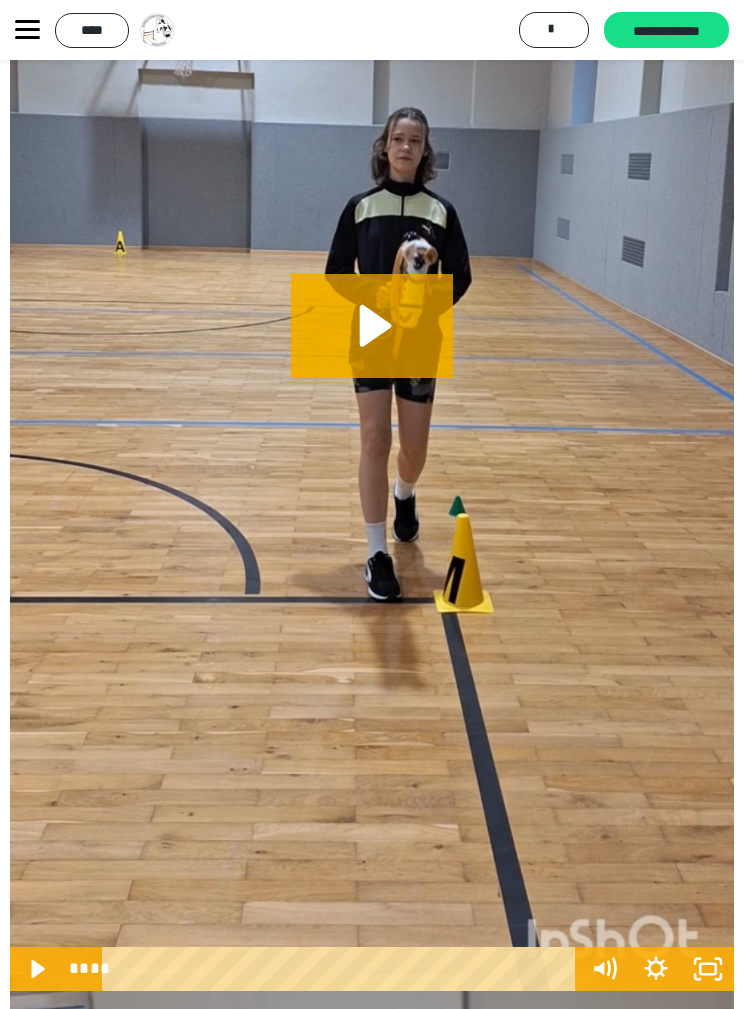 scroll, scrollTop: 22890, scrollLeft: 0, axis: vertical 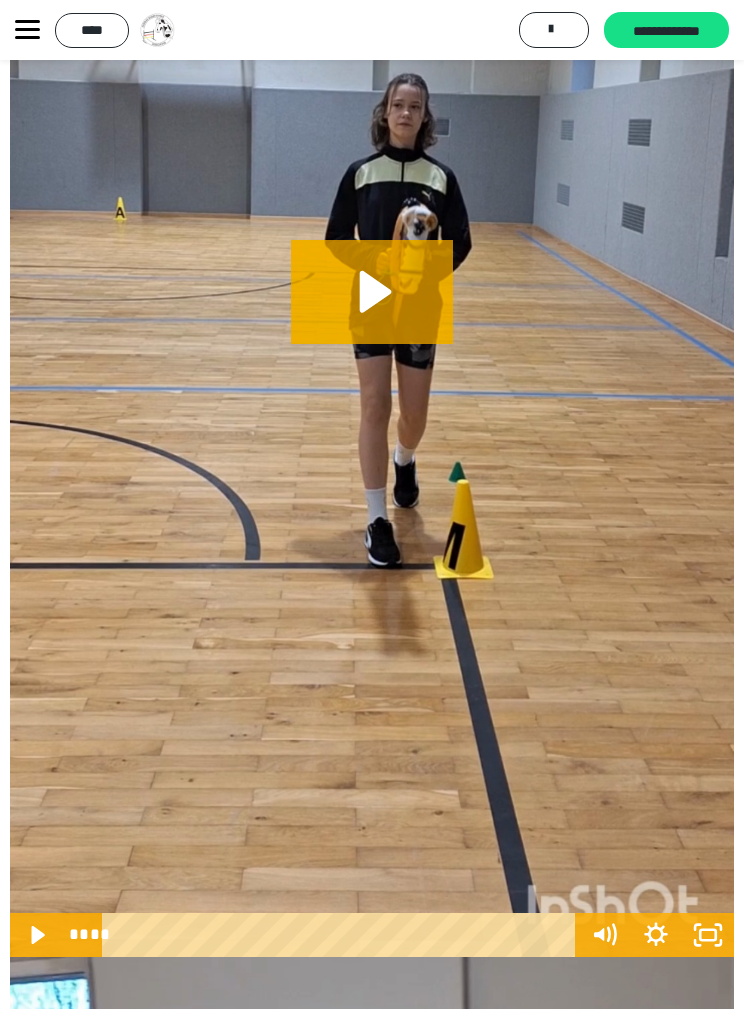 click 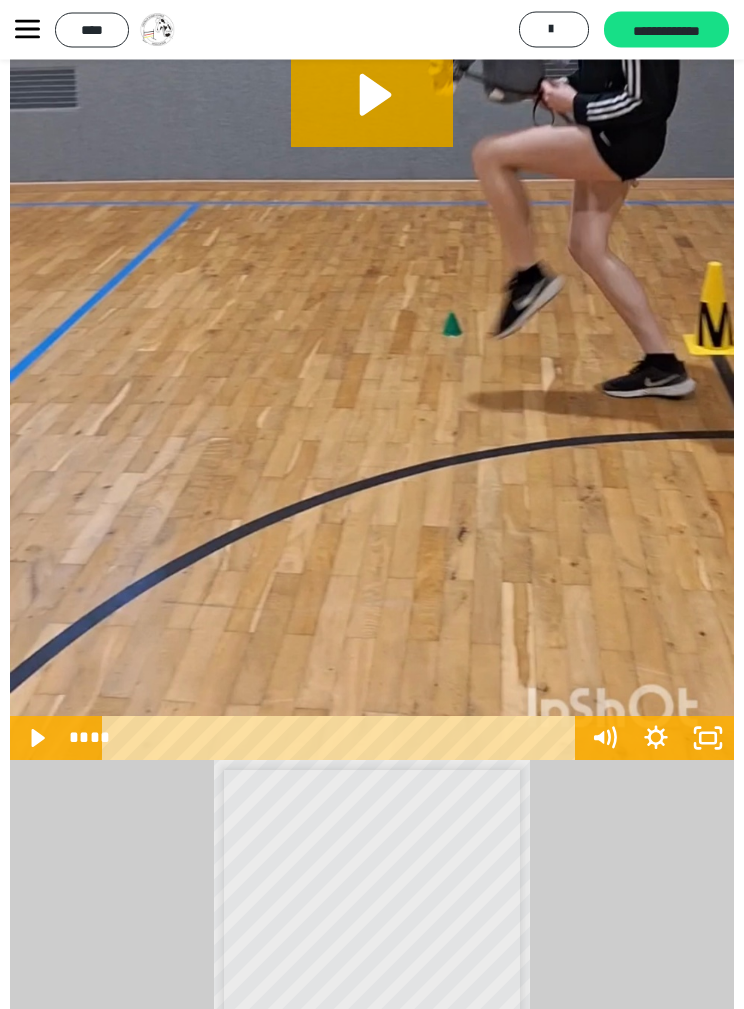 click 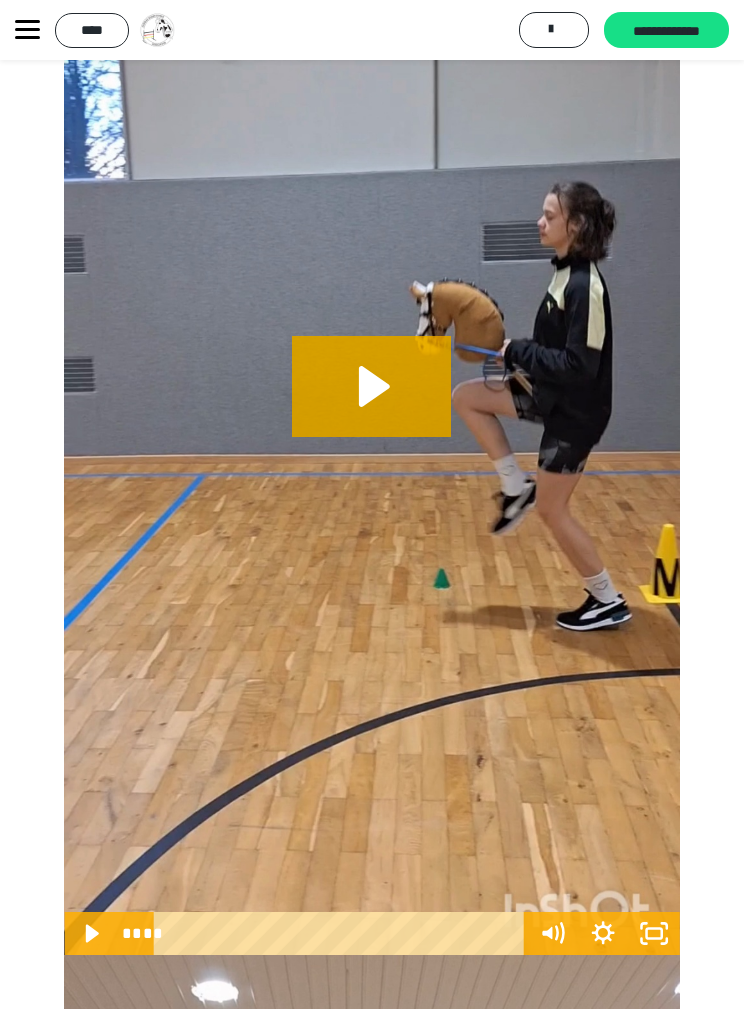scroll, scrollTop: 26362, scrollLeft: 0, axis: vertical 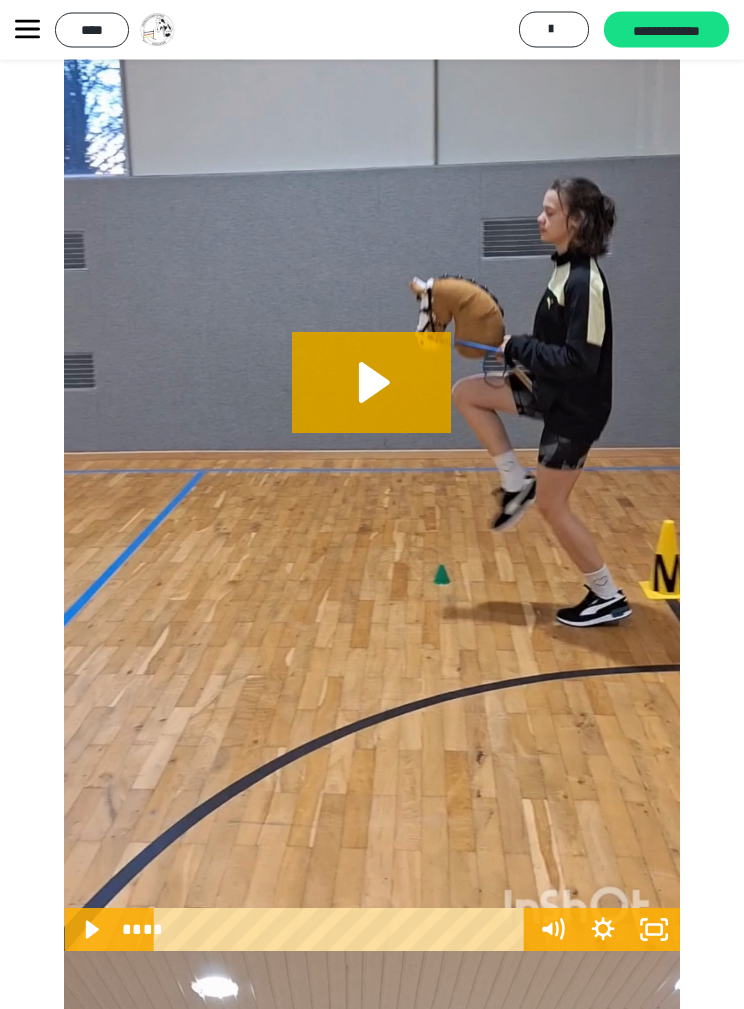 click 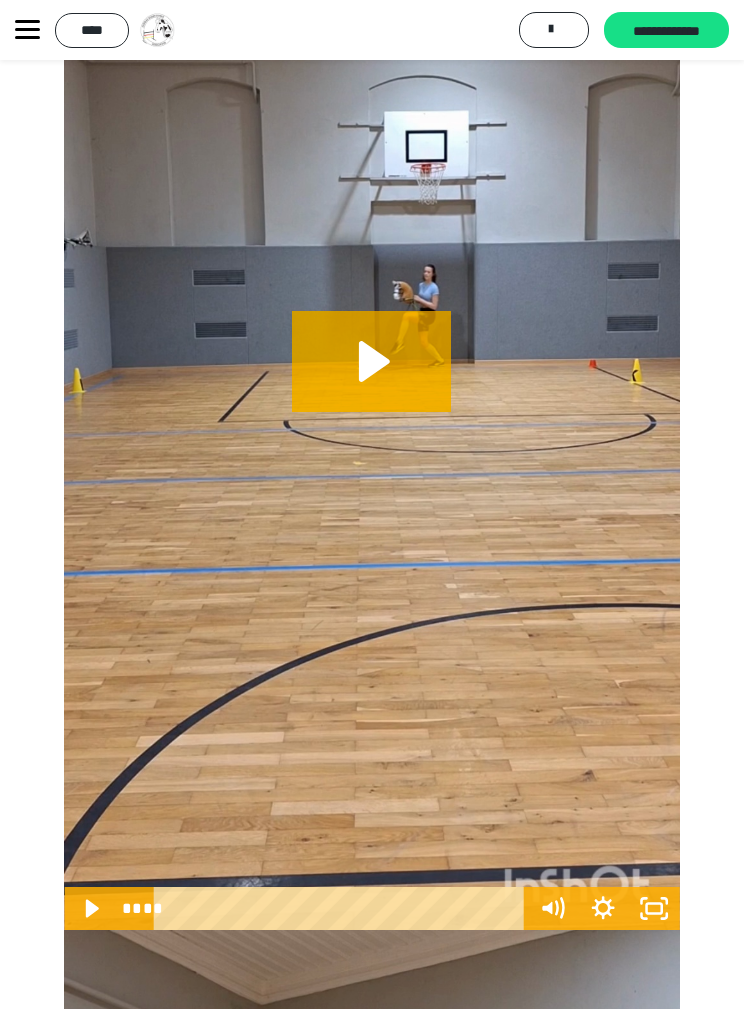 scroll, scrollTop: 27479, scrollLeft: 0, axis: vertical 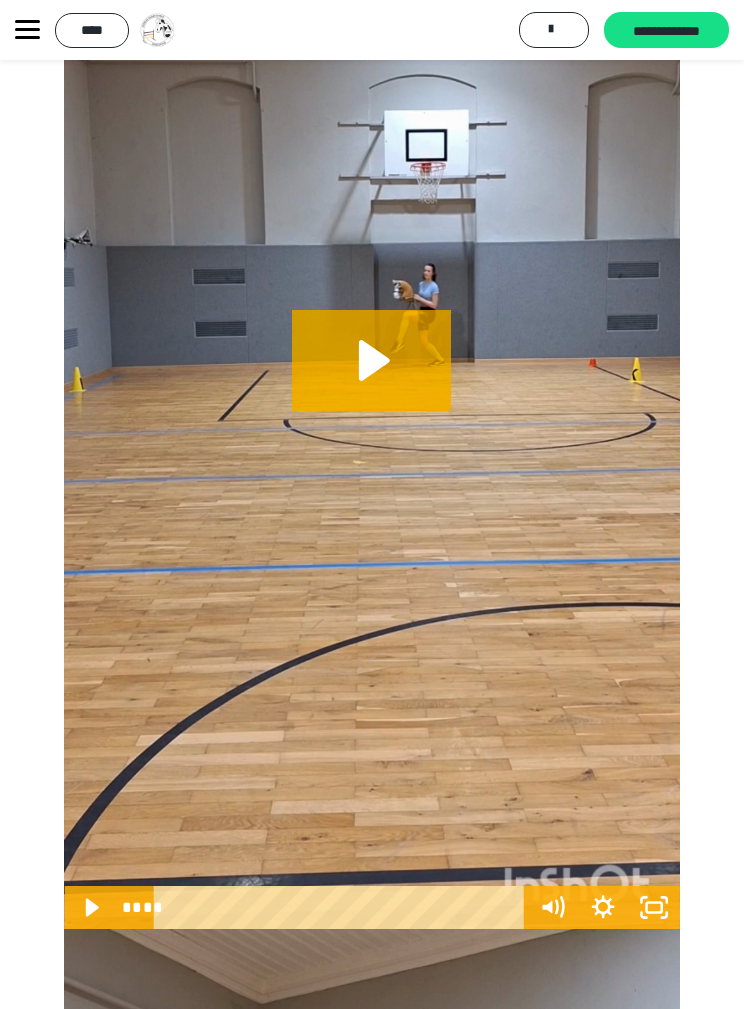 click 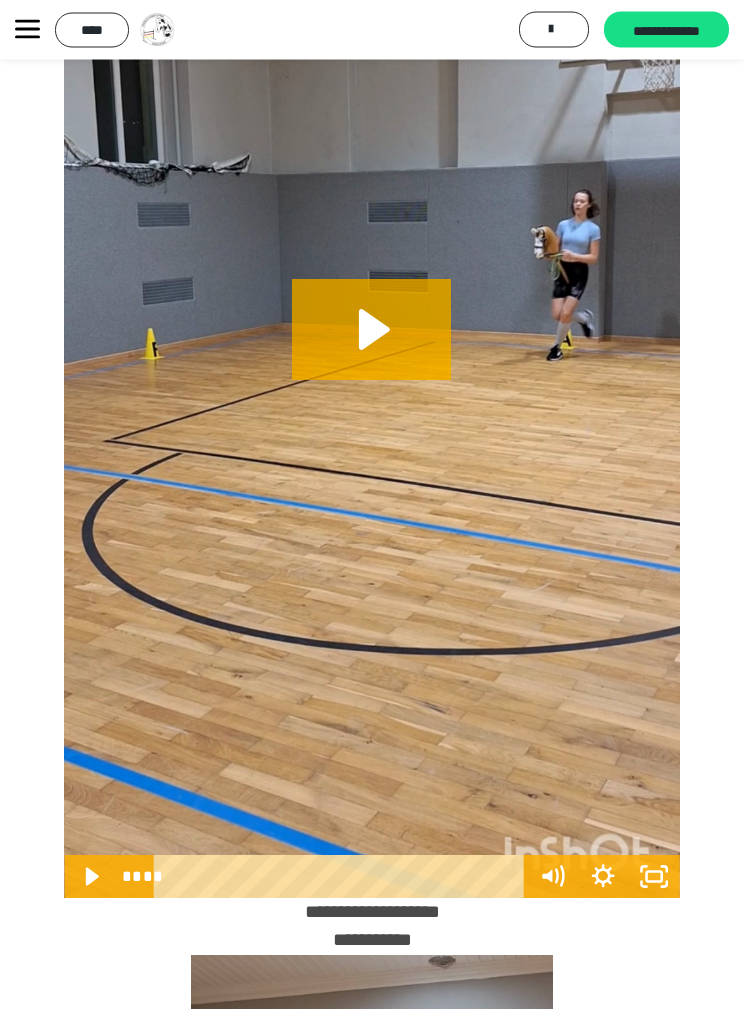 scroll, scrollTop: 28604, scrollLeft: 0, axis: vertical 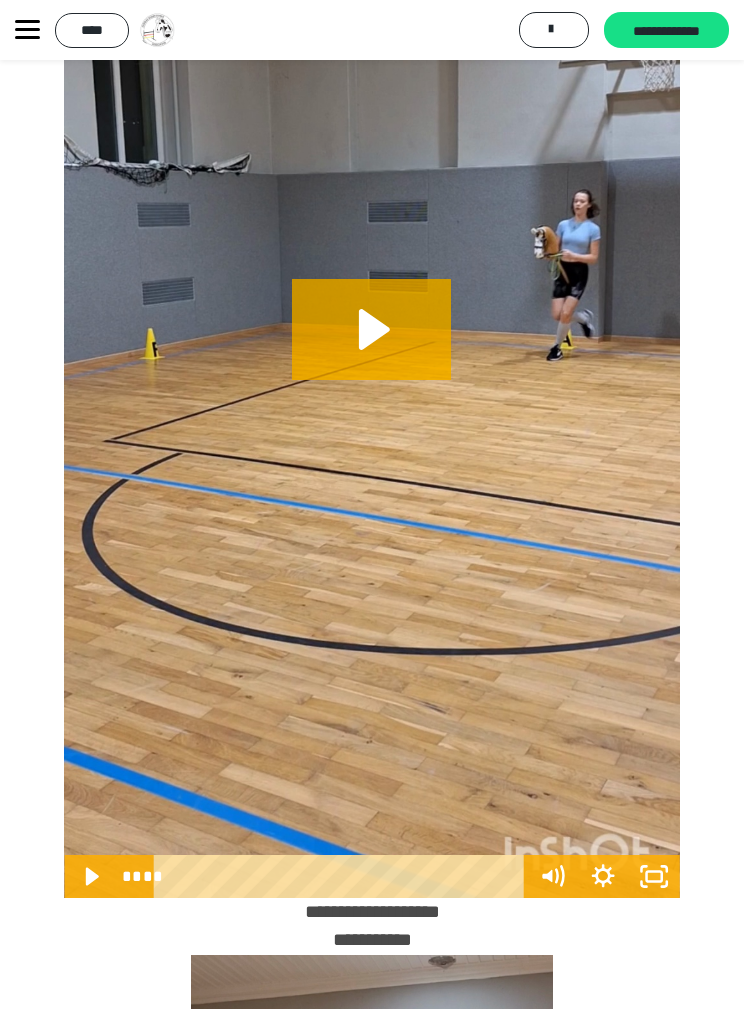 click 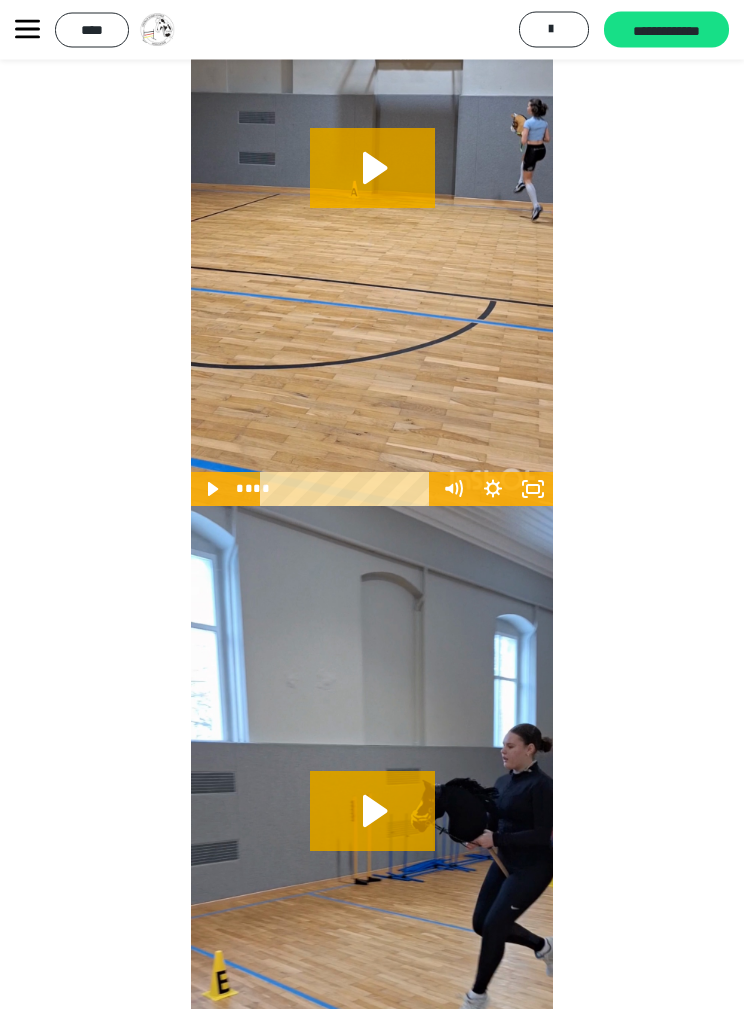 scroll, scrollTop: 29696, scrollLeft: 0, axis: vertical 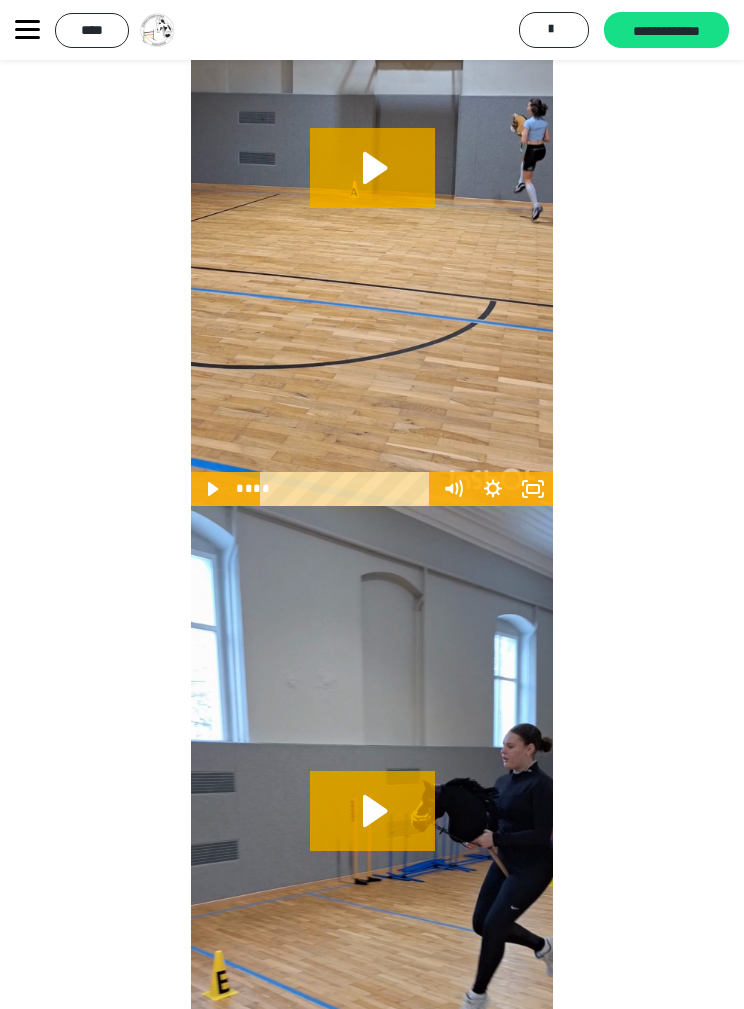 click 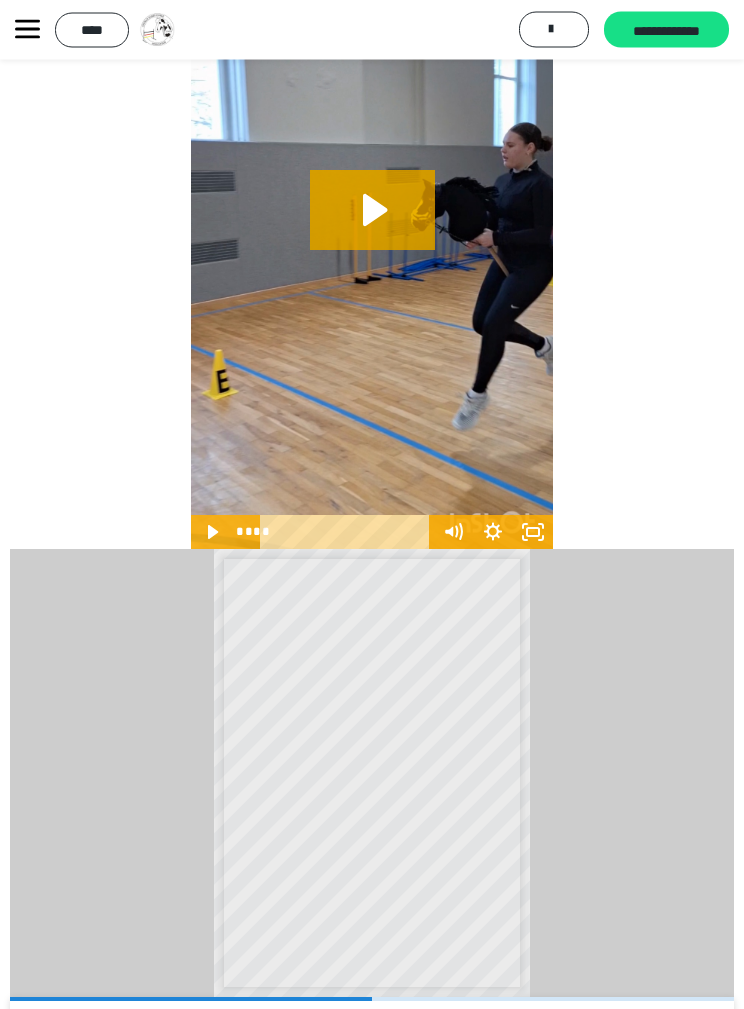 scroll, scrollTop: 30316, scrollLeft: 0, axis: vertical 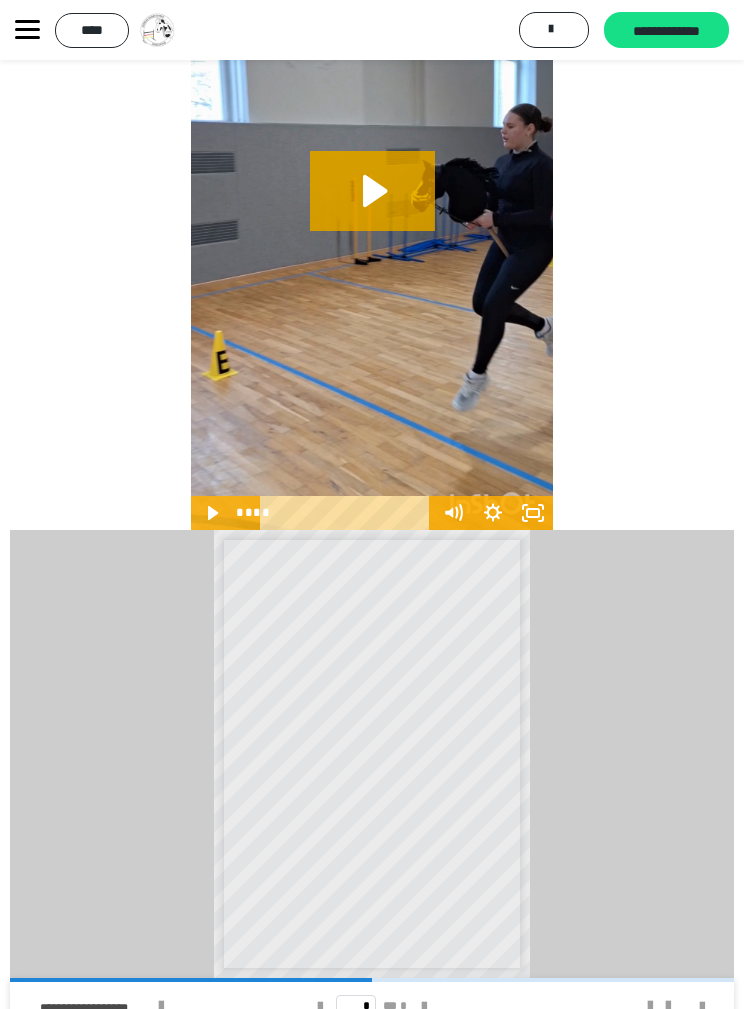click 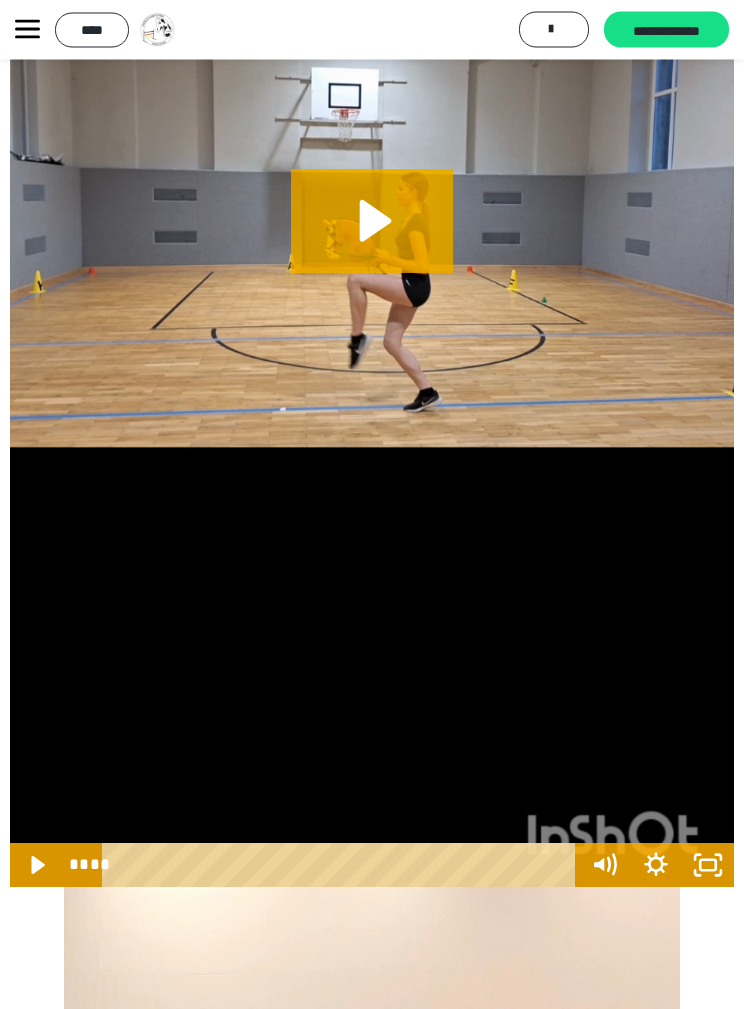 scroll, scrollTop: 32332, scrollLeft: 0, axis: vertical 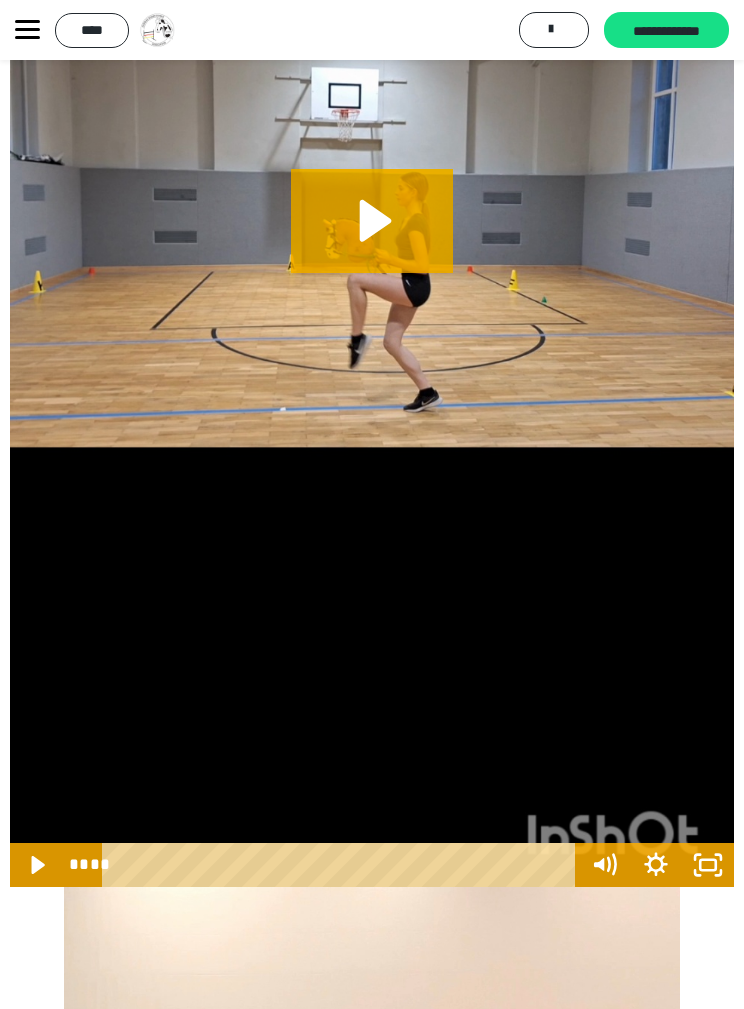 click 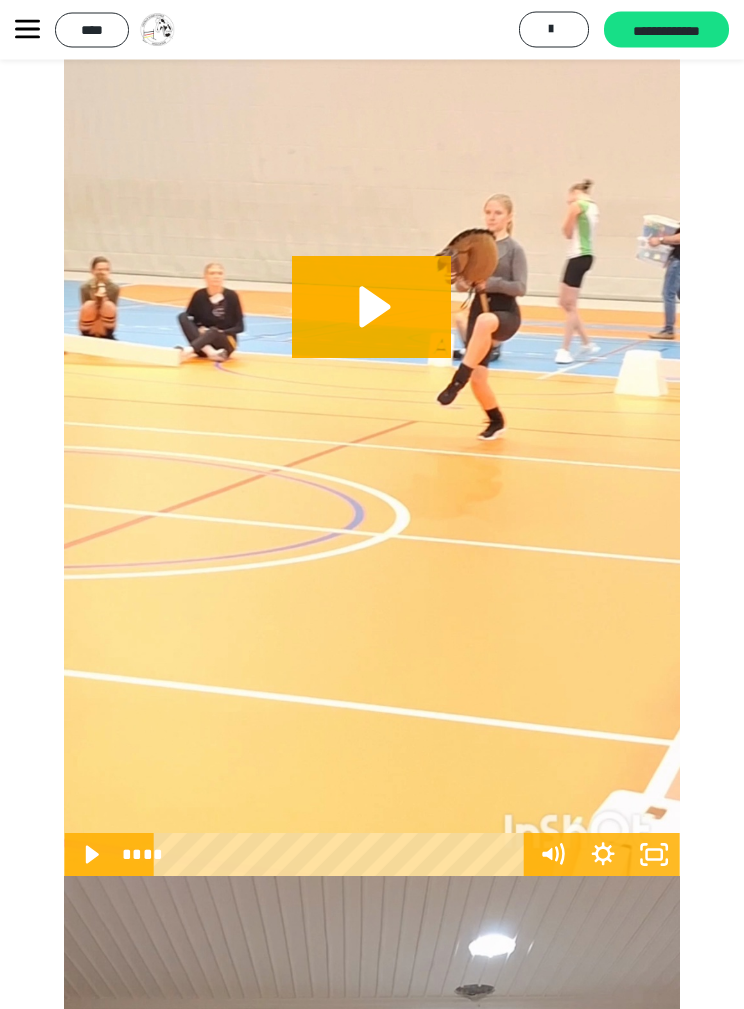 click 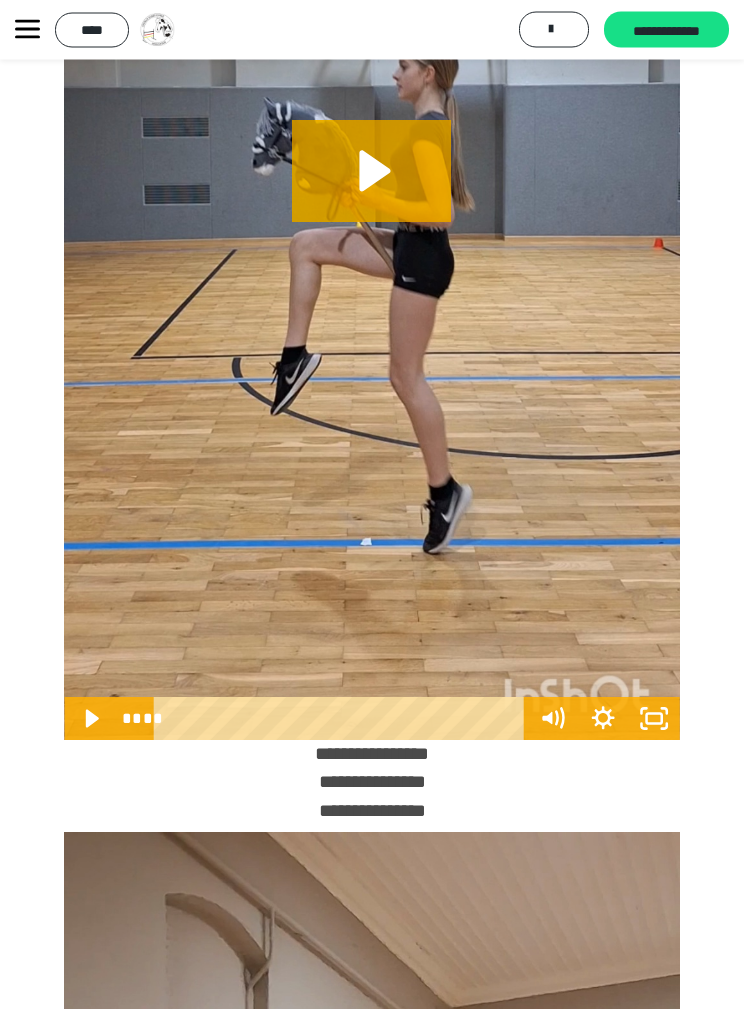 click 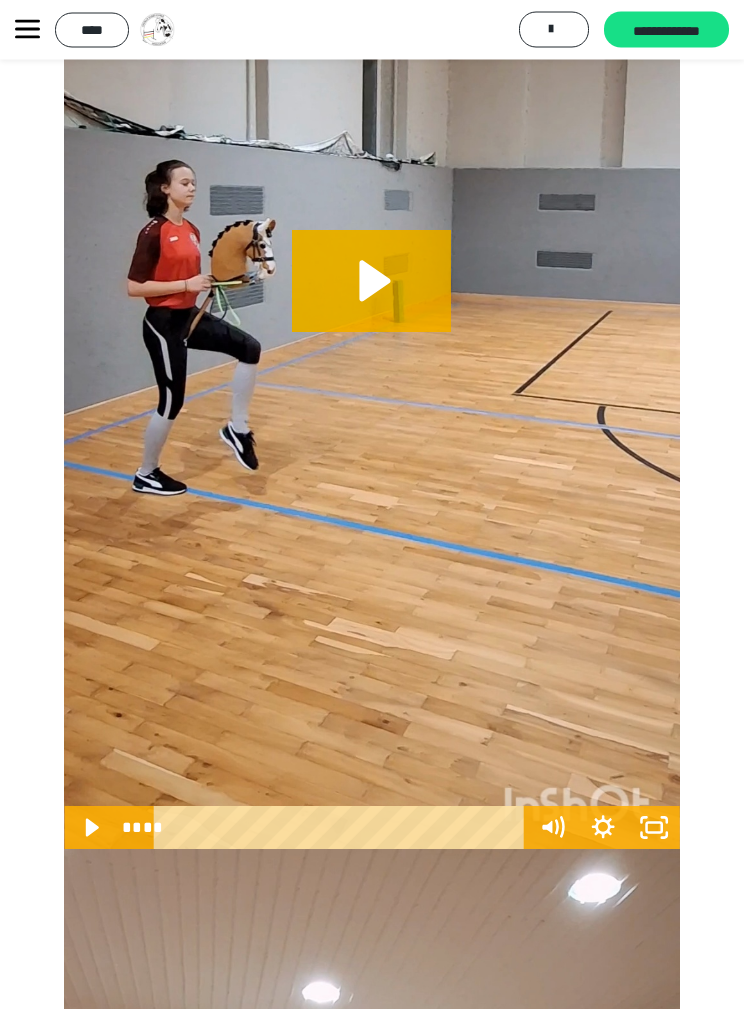 click 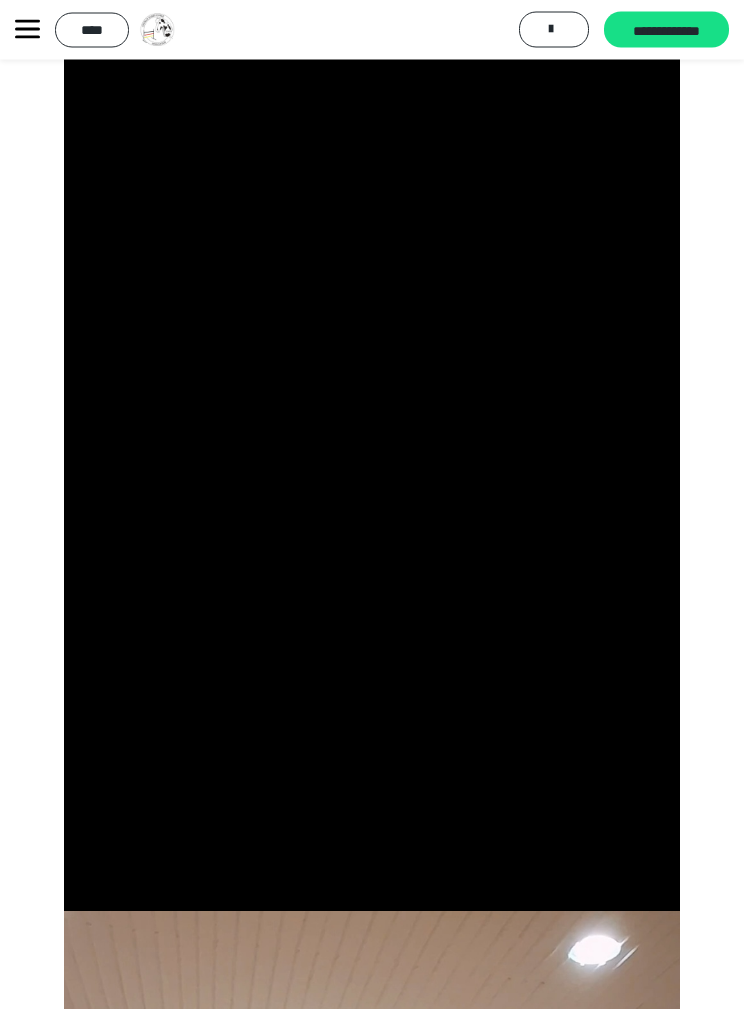 scroll, scrollTop: 35682, scrollLeft: 0, axis: vertical 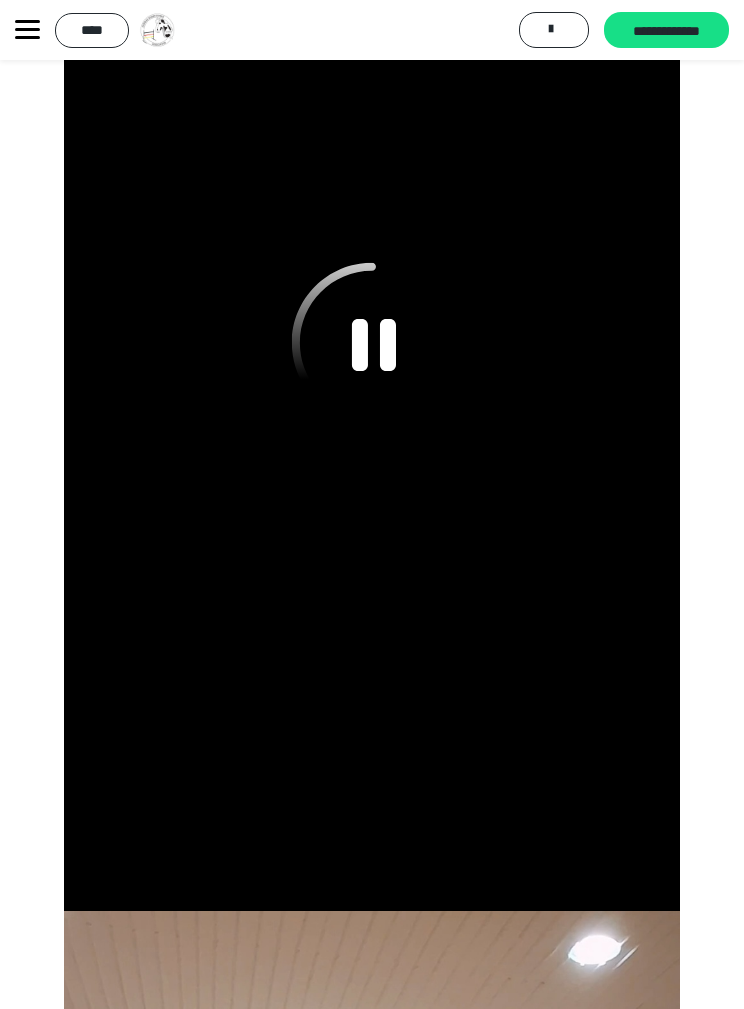 click 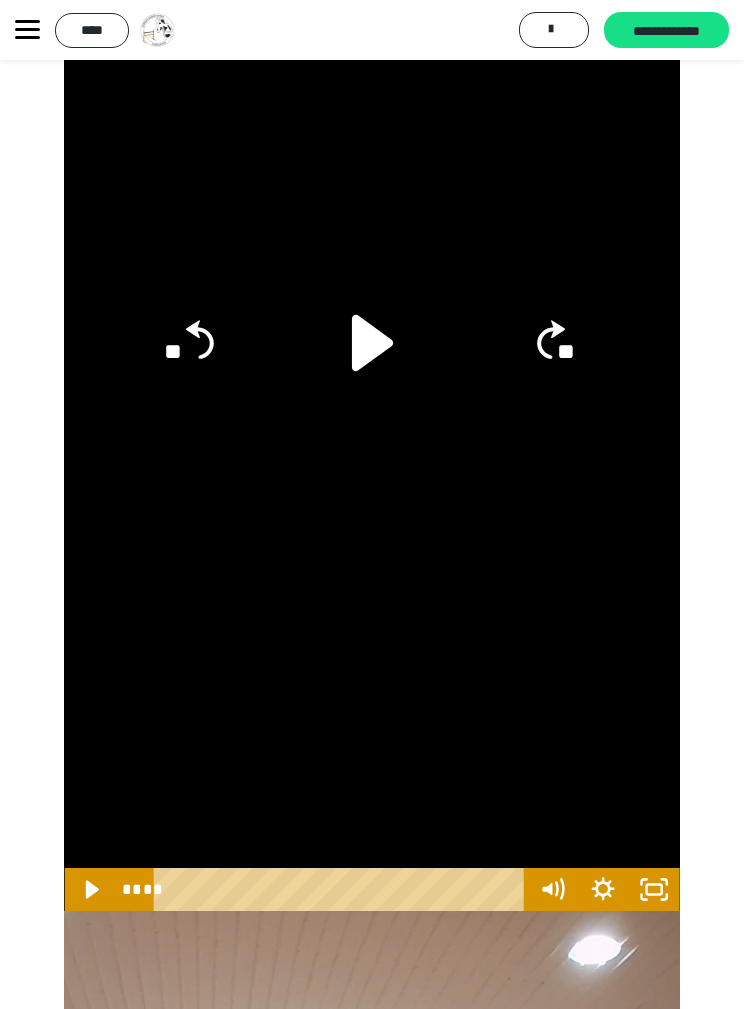 click 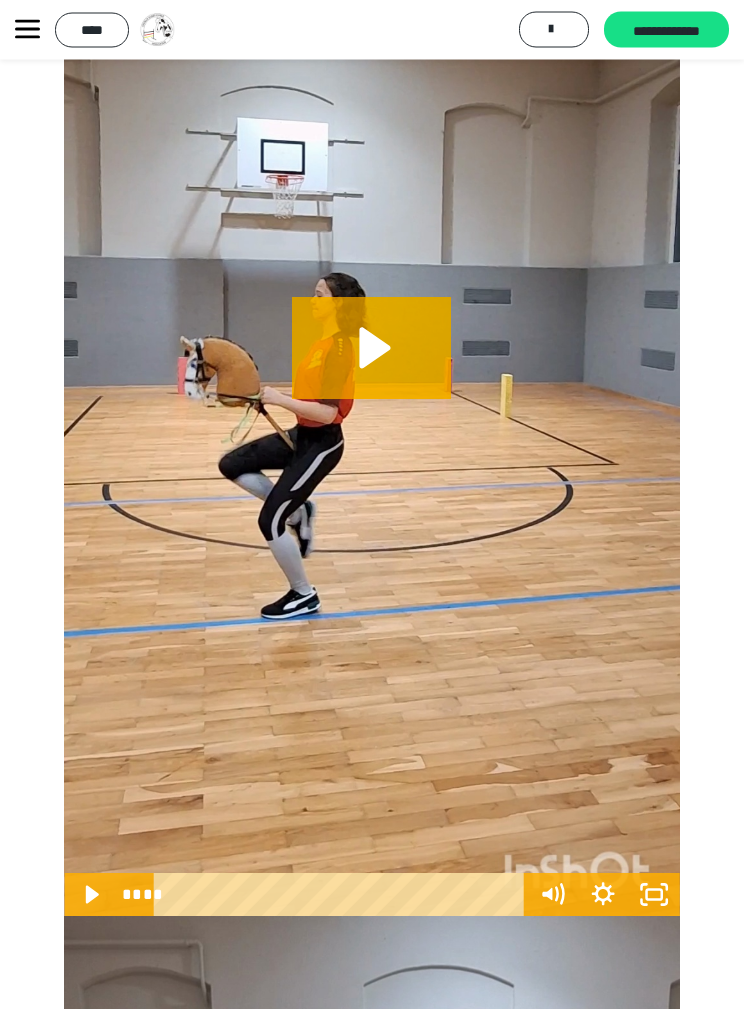 scroll, scrollTop: 36771, scrollLeft: 0, axis: vertical 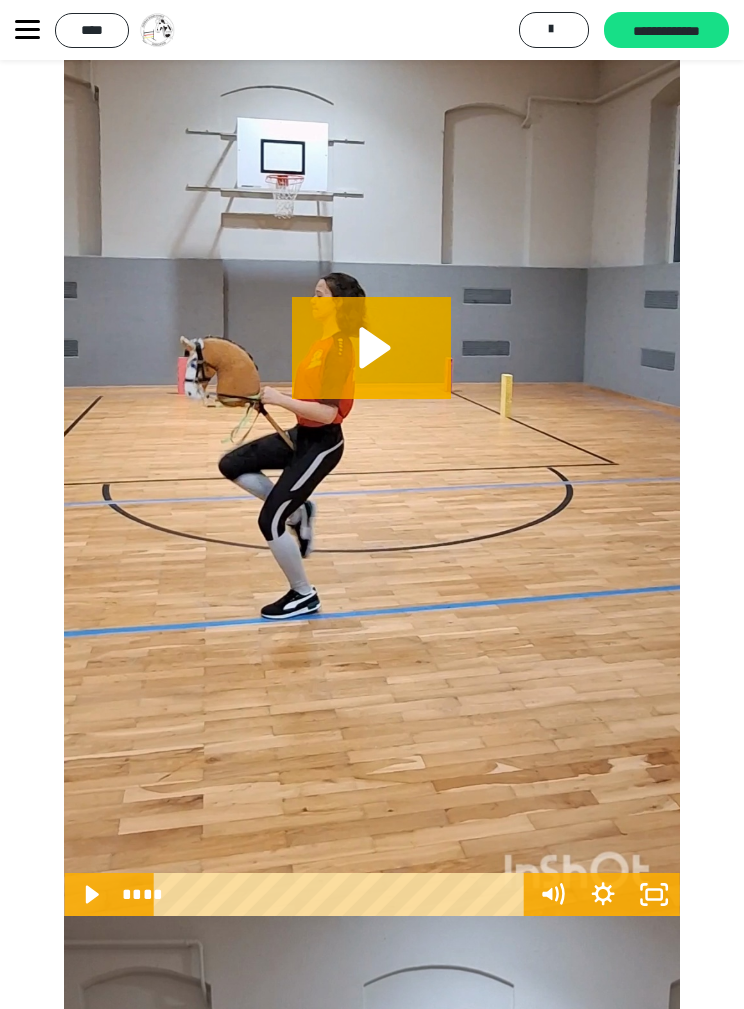 click 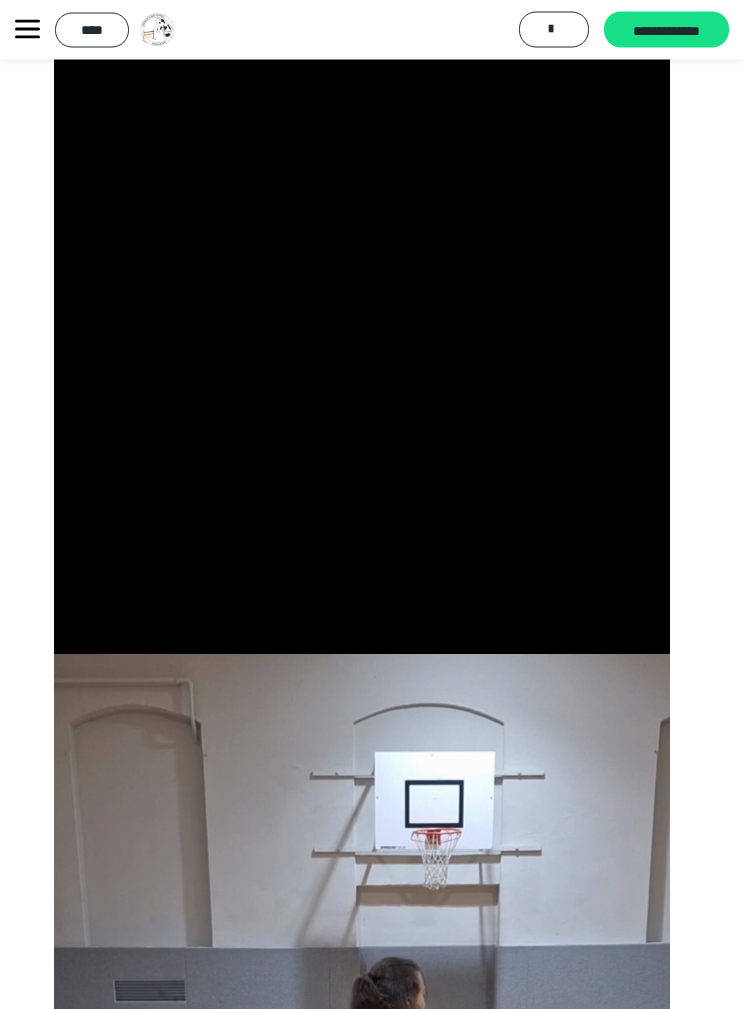 scroll, scrollTop: 37033, scrollLeft: 10, axis: both 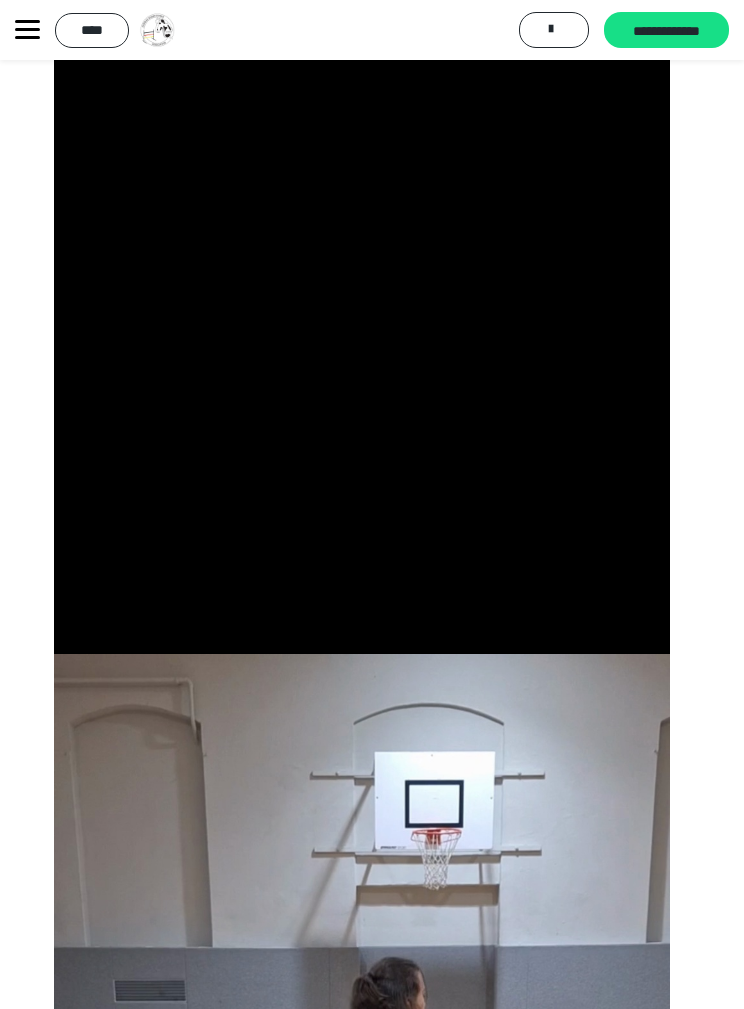 click at bounding box center [361, 107] 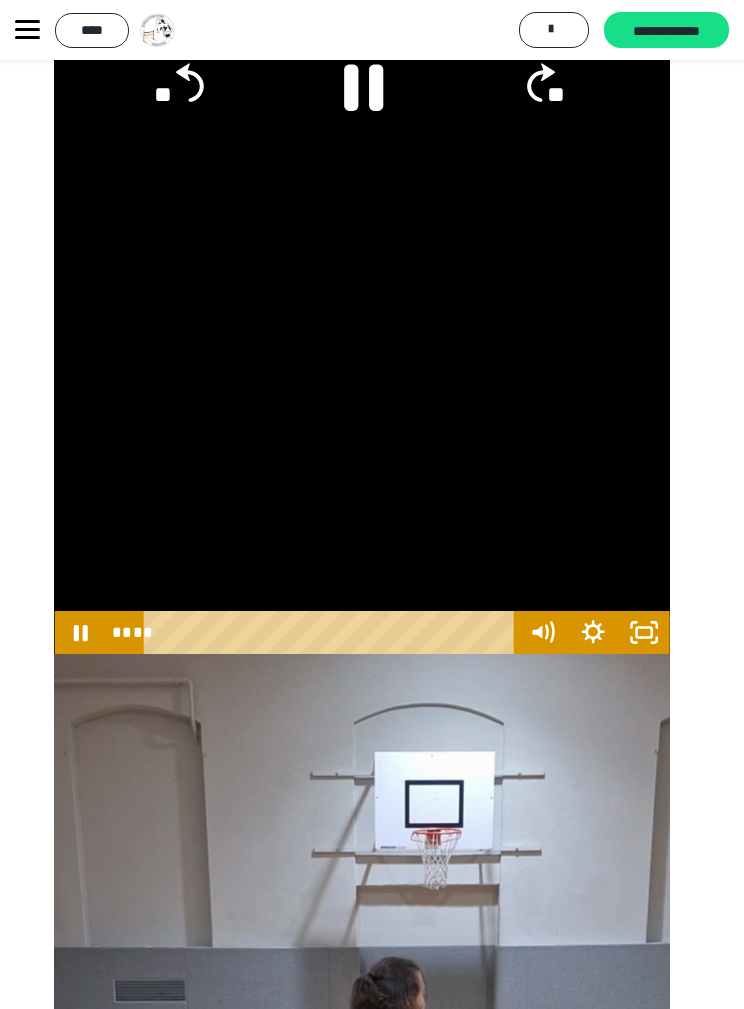click 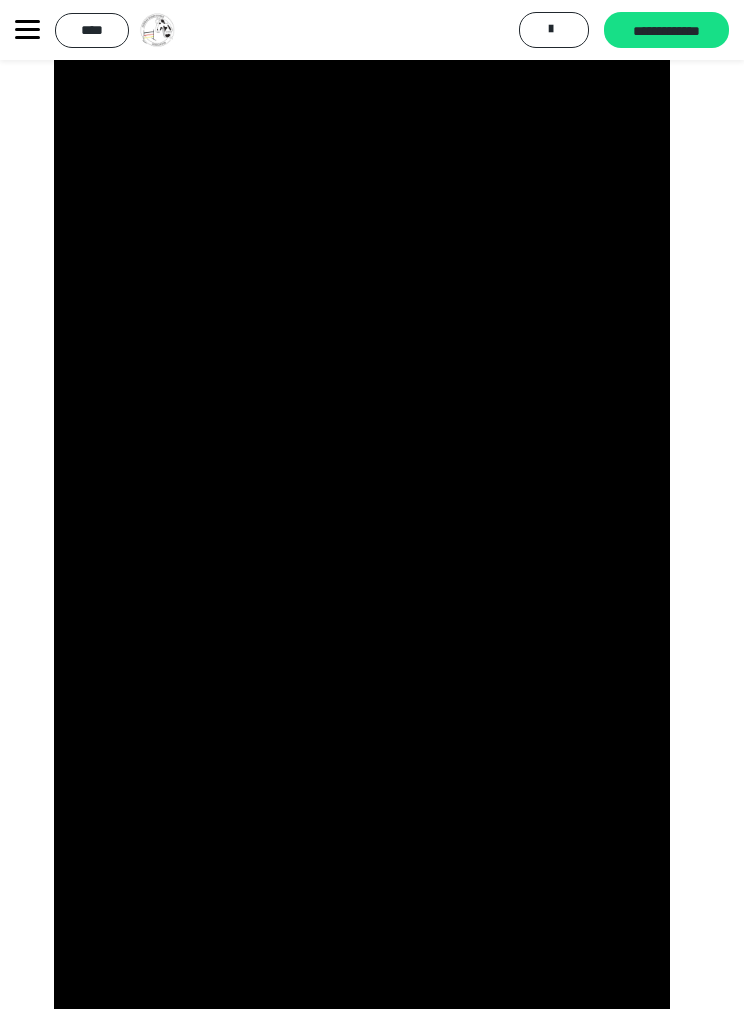 scroll, scrollTop: 35888, scrollLeft: 10, axis: both 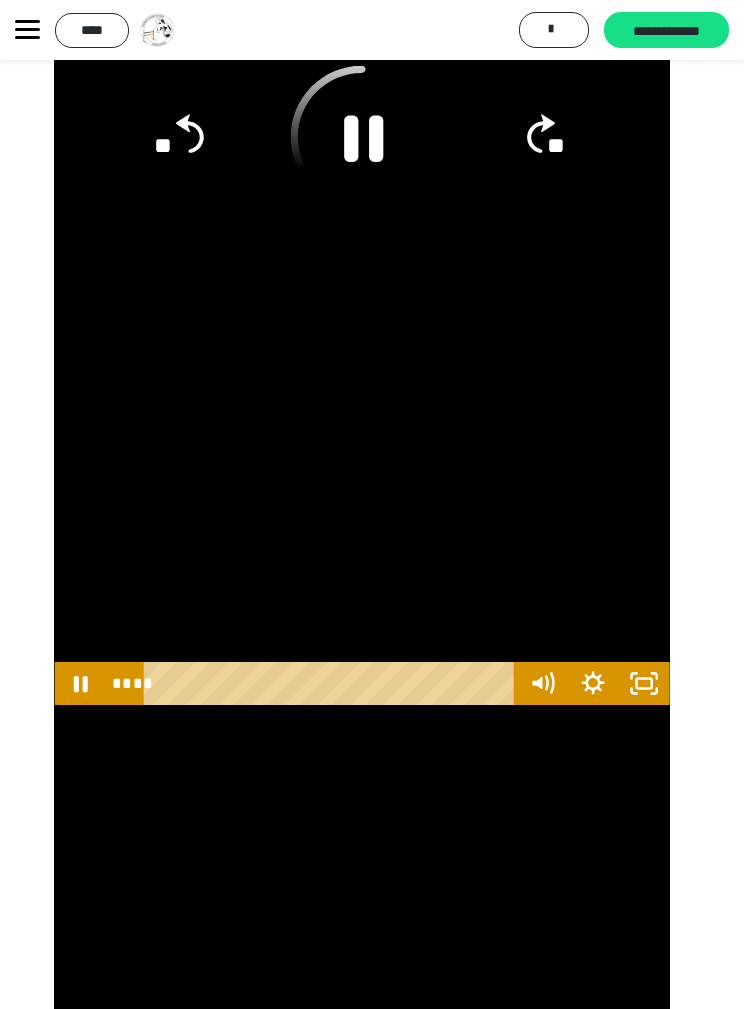 click 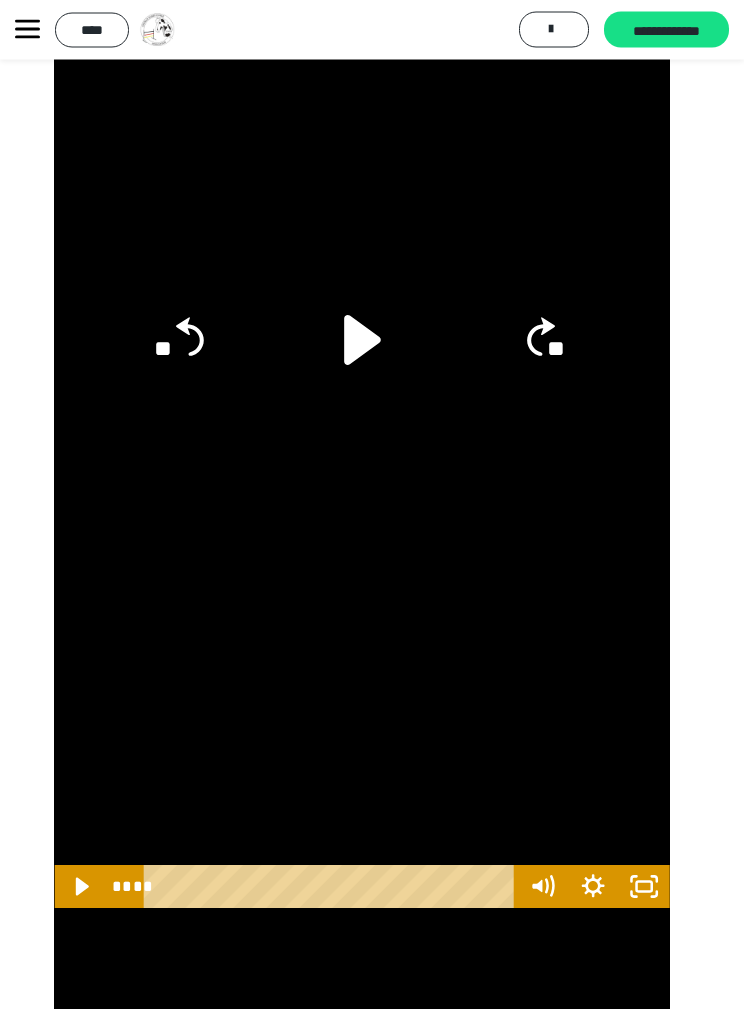 scroll, scrollTop: 35680, scrollLeft: 10, axis: both 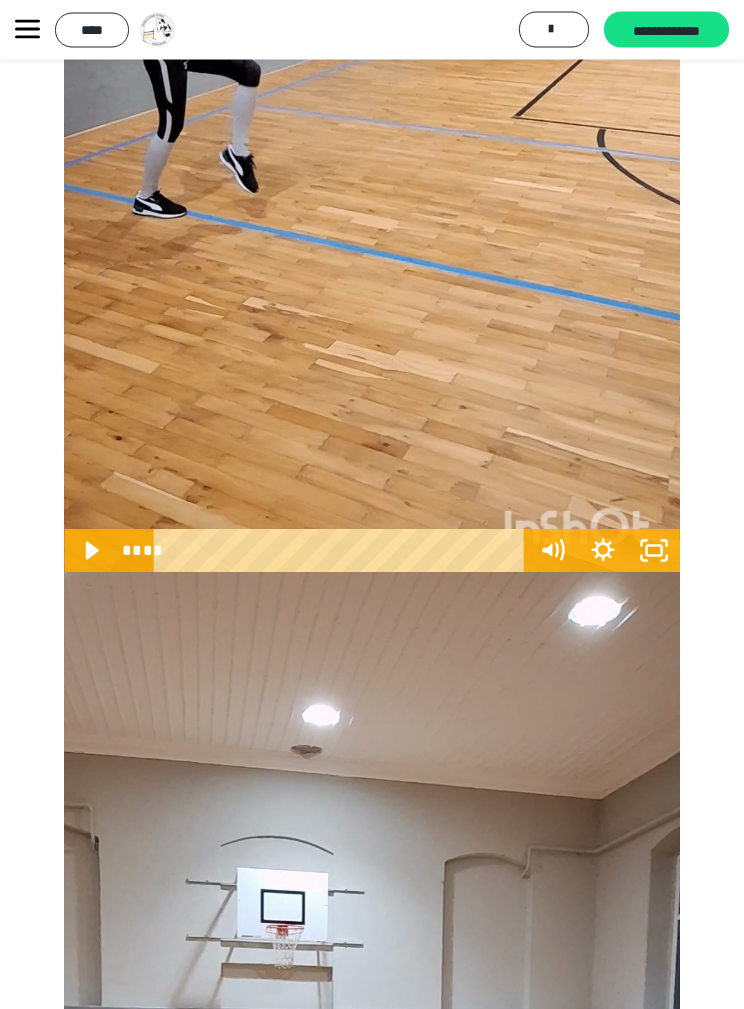 click 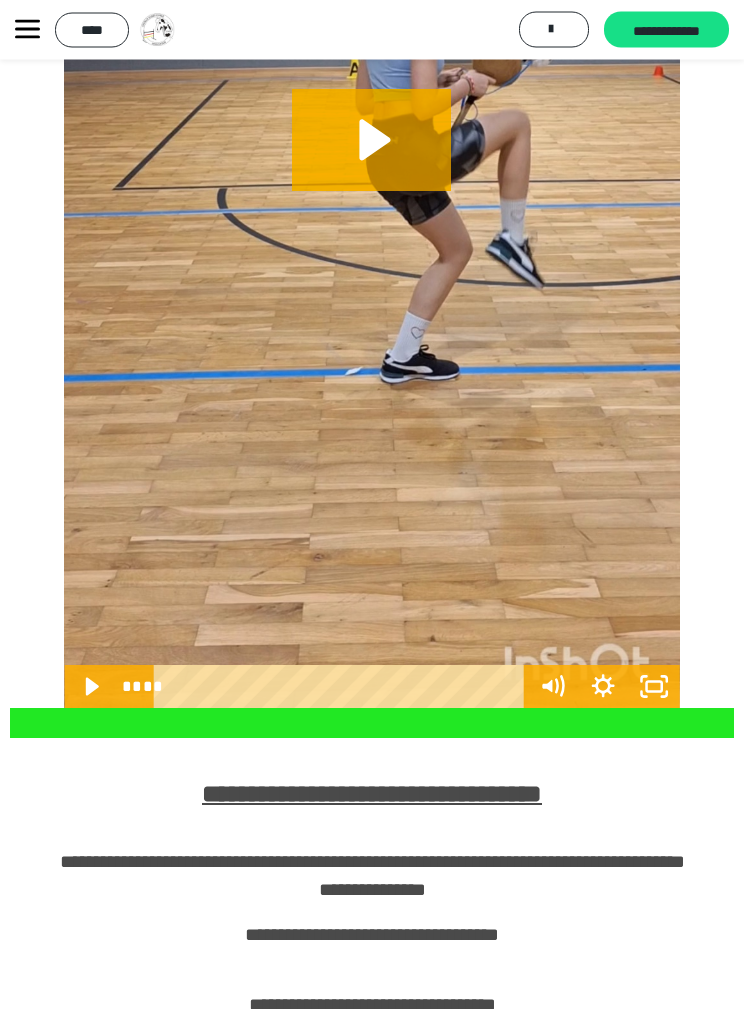 scroll, scrollTop: 38073, scrollLeft: 0, axis: vertical 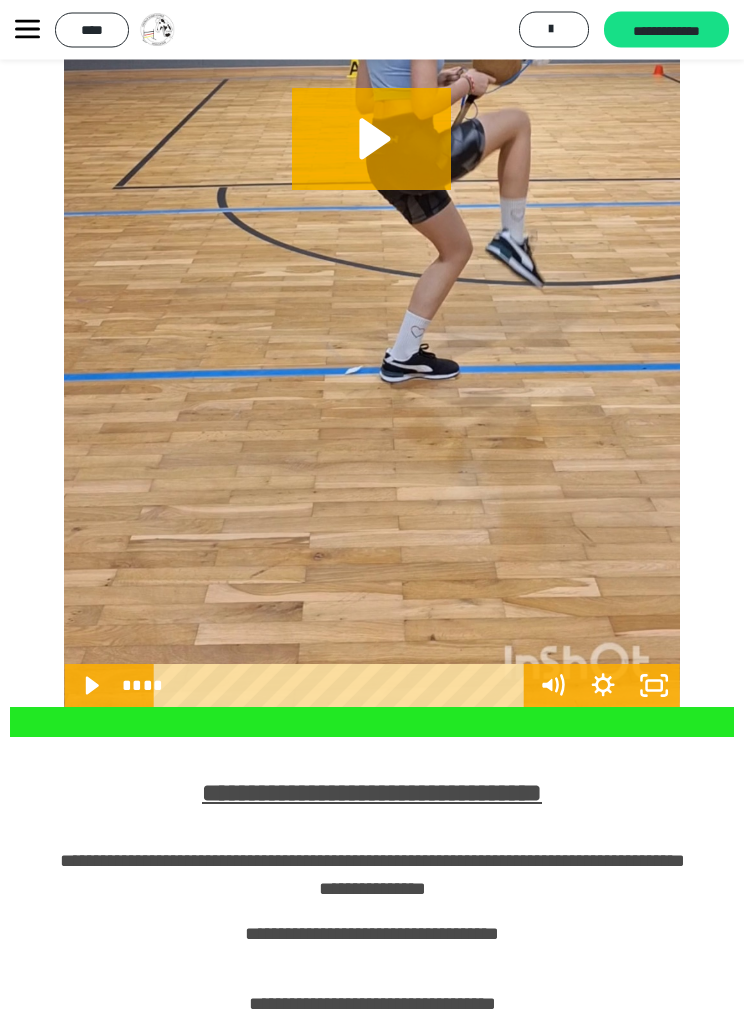 click 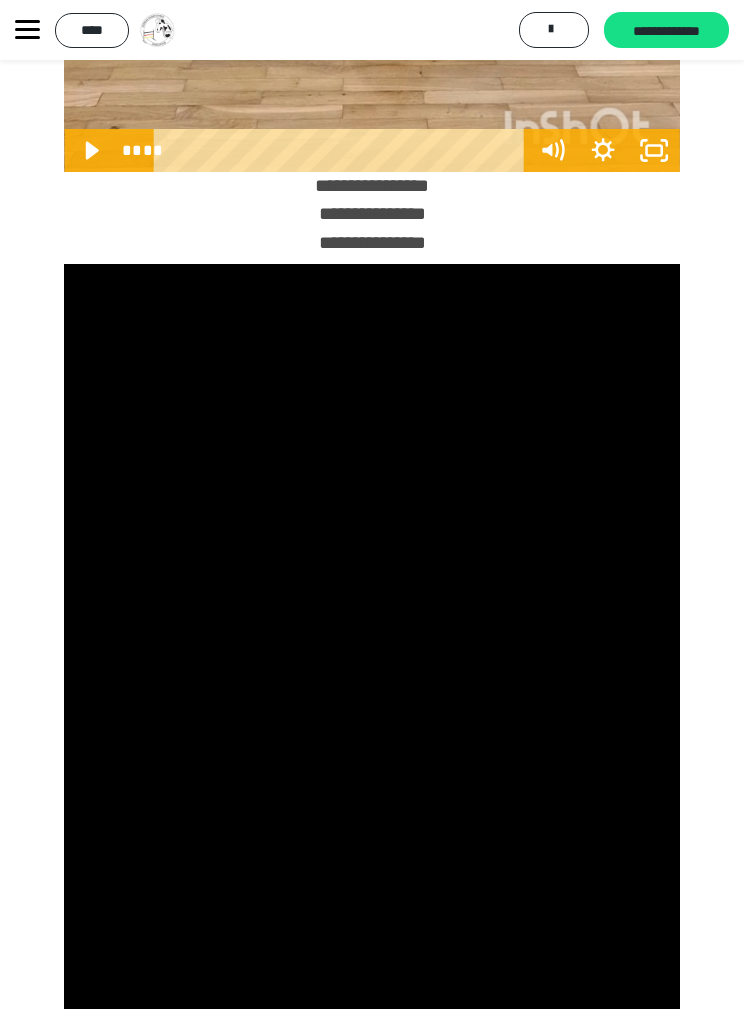 scroll, scrollTop: 35233, scrollLeft: 0, axis: vertical 